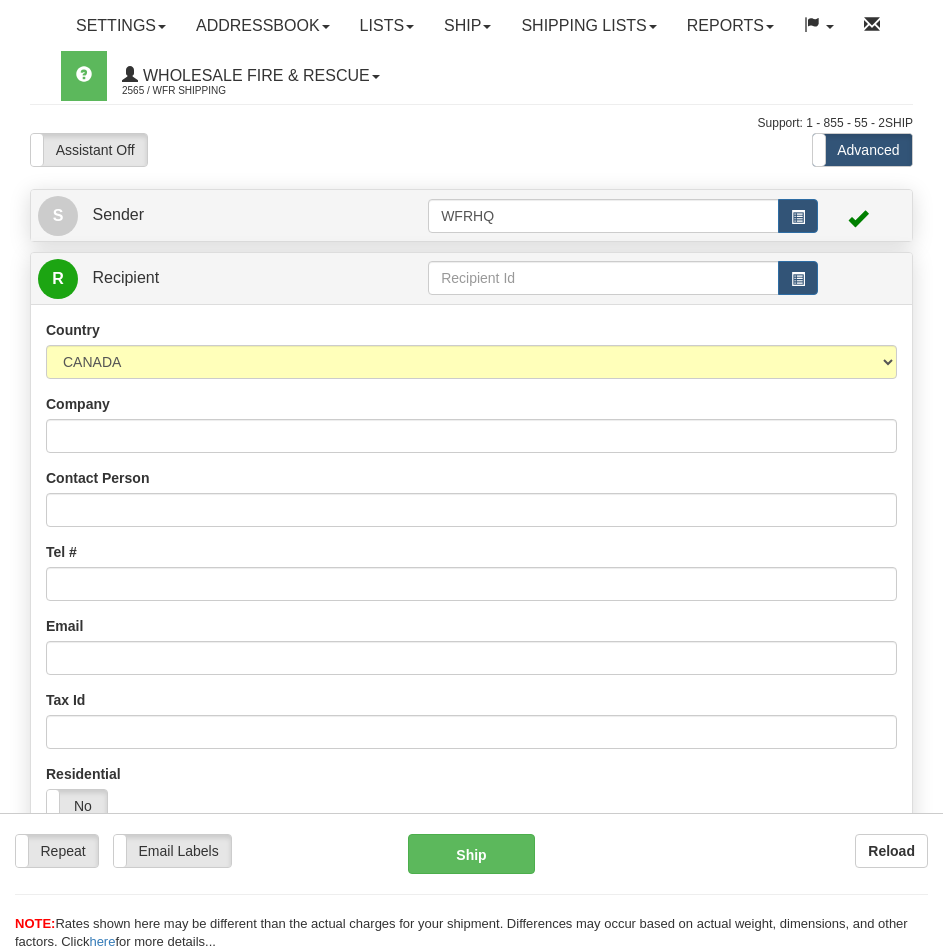 scroll, scrollTop: 0, scrollLeft: 0, axis: both 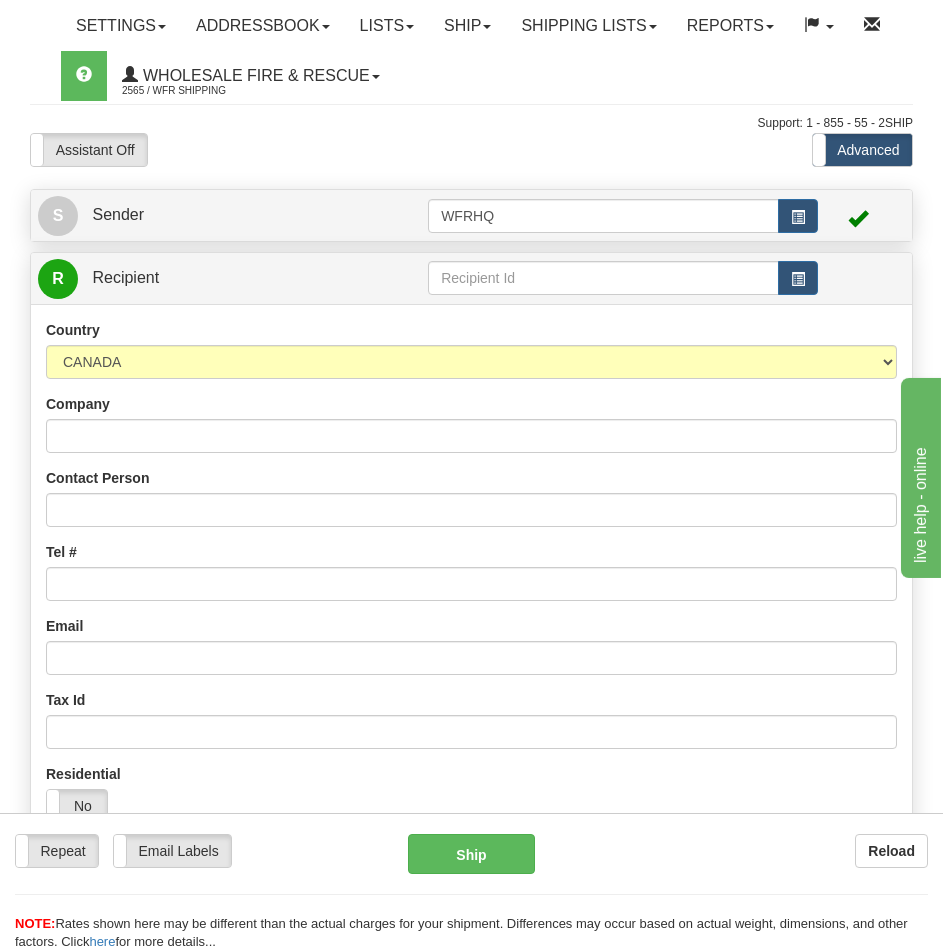 click on "Assistant On Assistant Off
Do a return Do a return
Previous
Next
Standard Advanced" at bounding box center (471, 150) 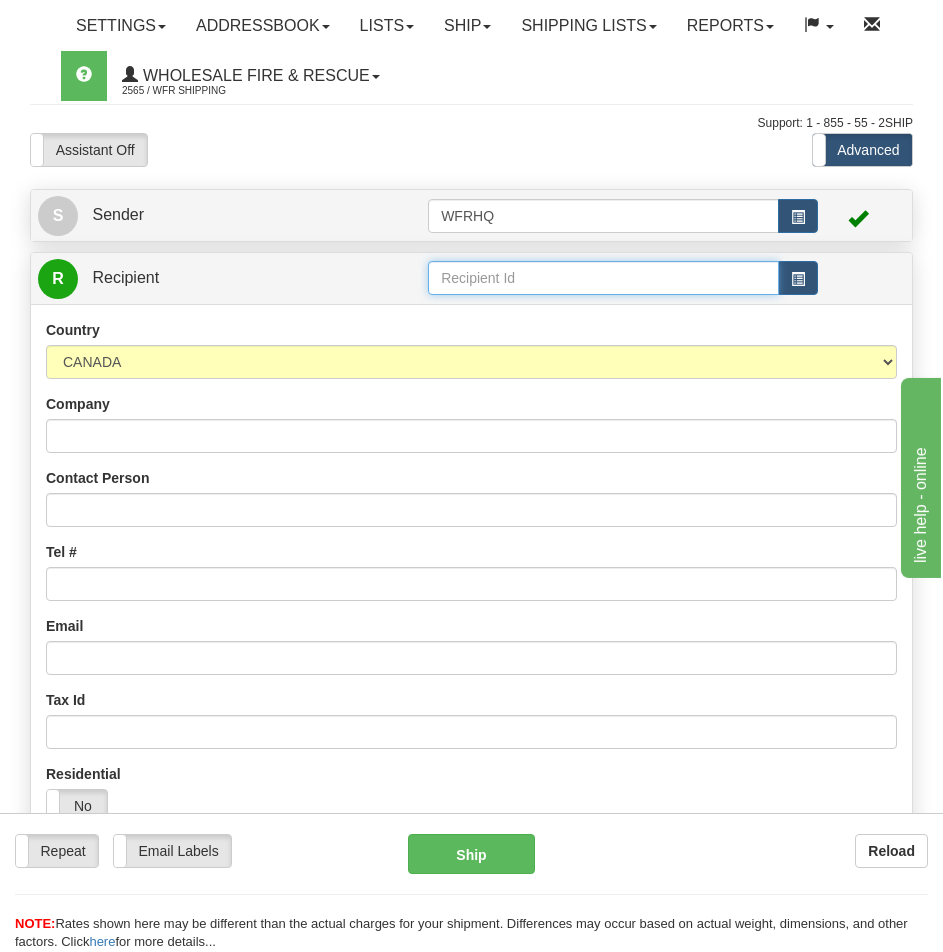 click at bounding box center [603, 278] 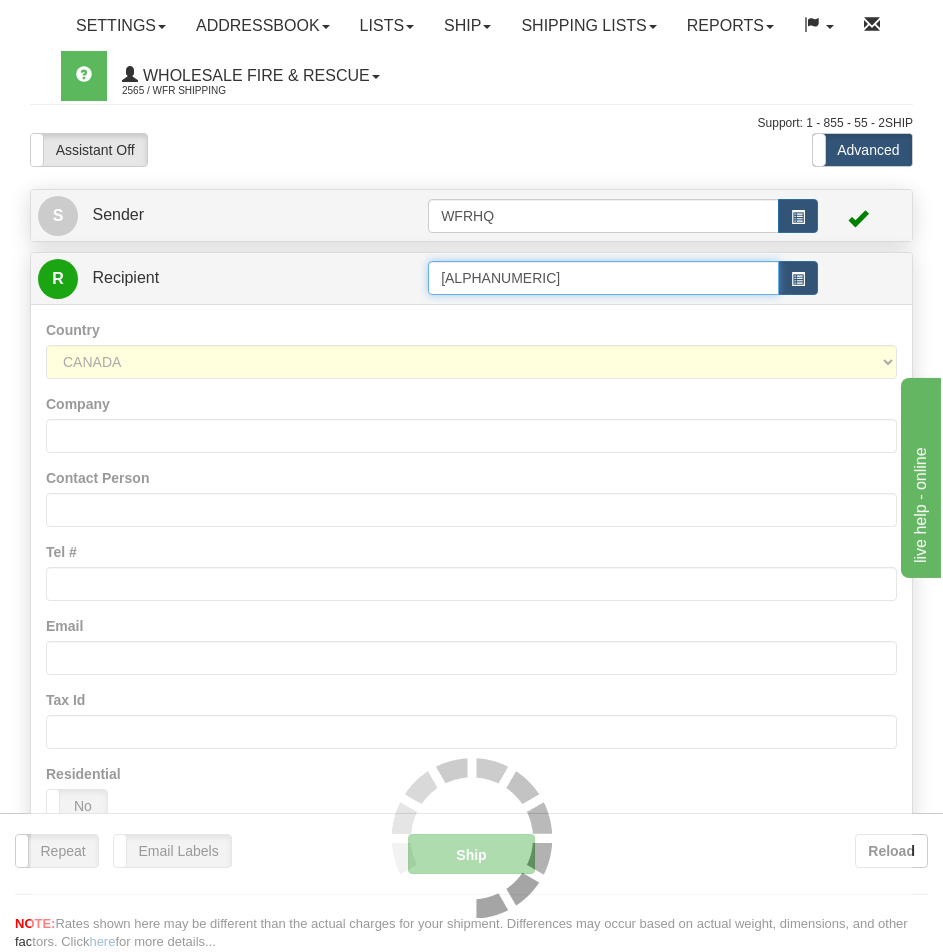 type on "KASL529A" 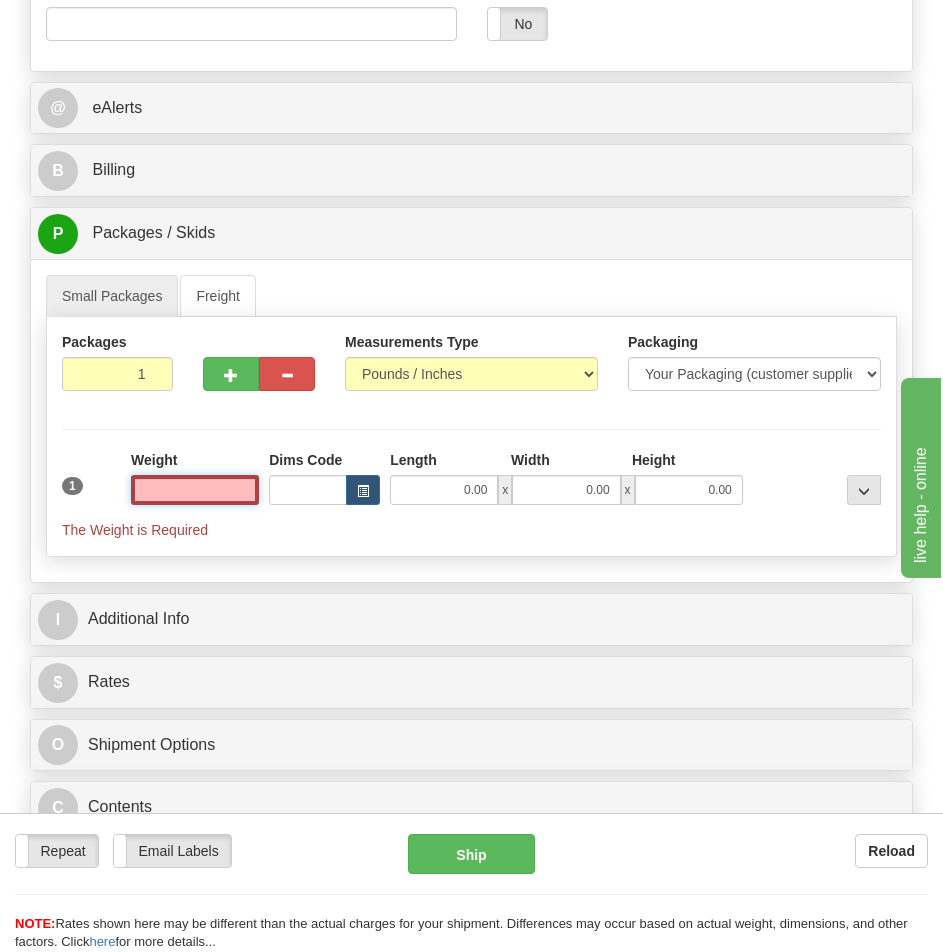 scroll, scrollTop: 1500, scrollLeft: 0, axis: vertical 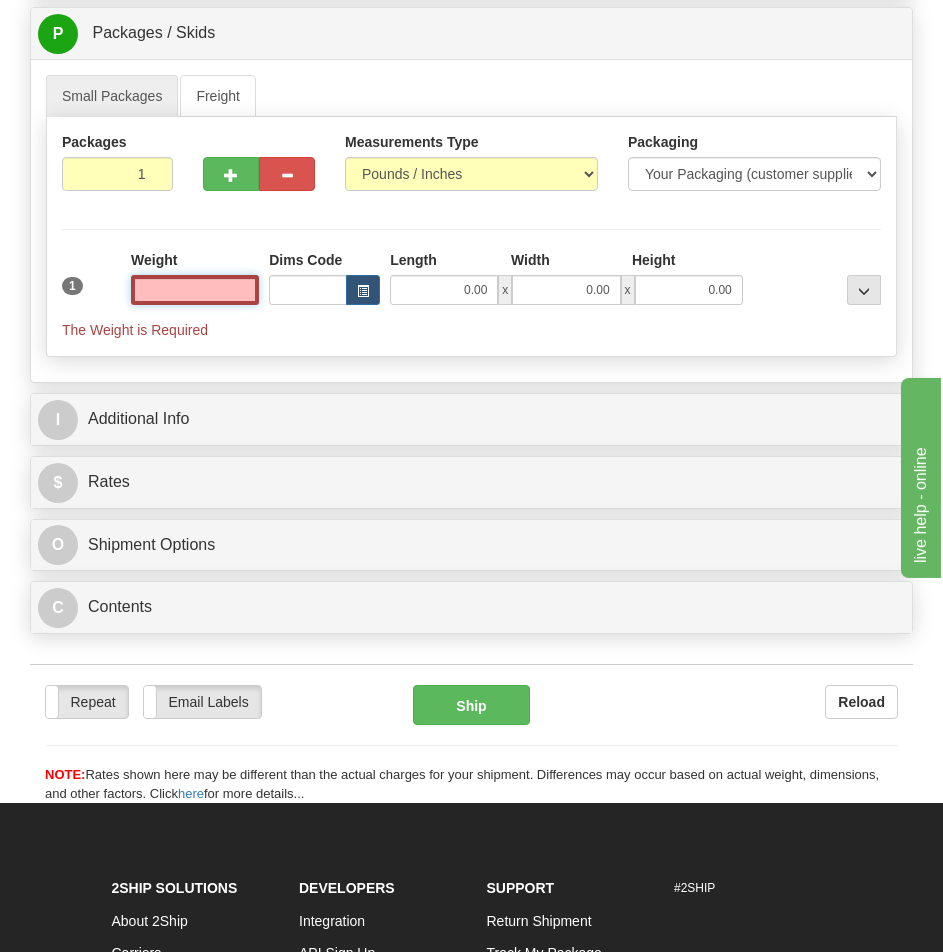 click at bounding box center (195, 290) 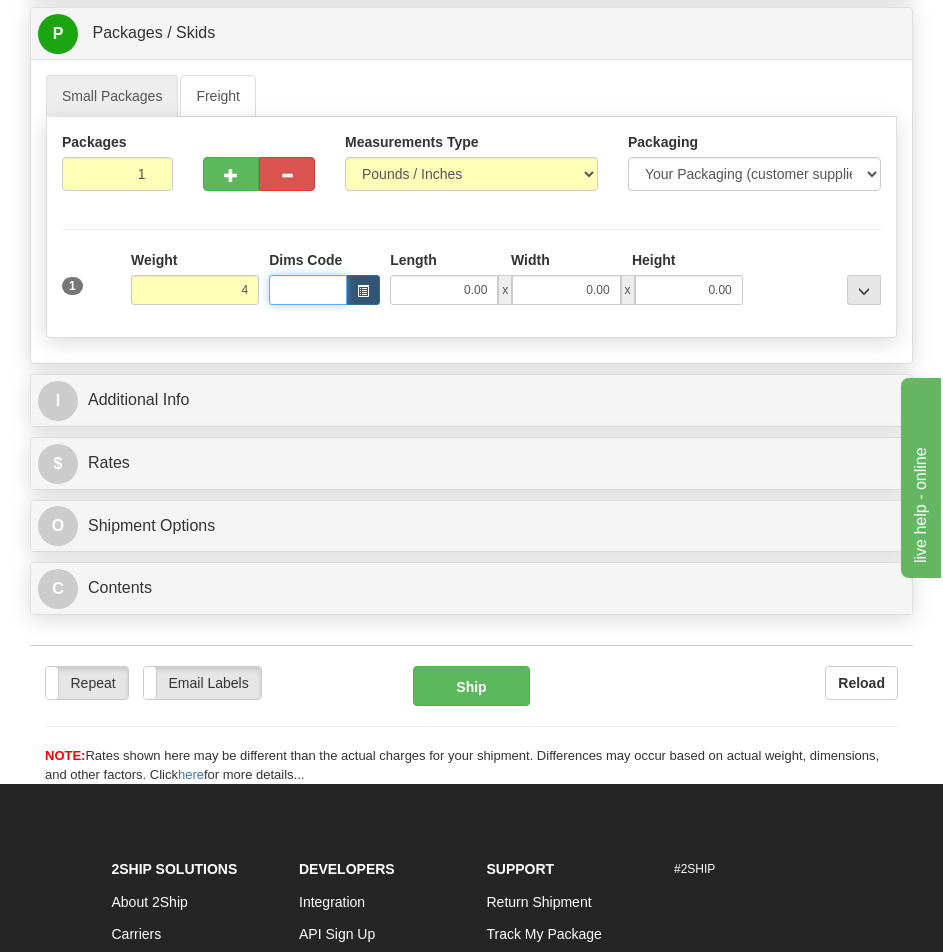 type on "4.00" 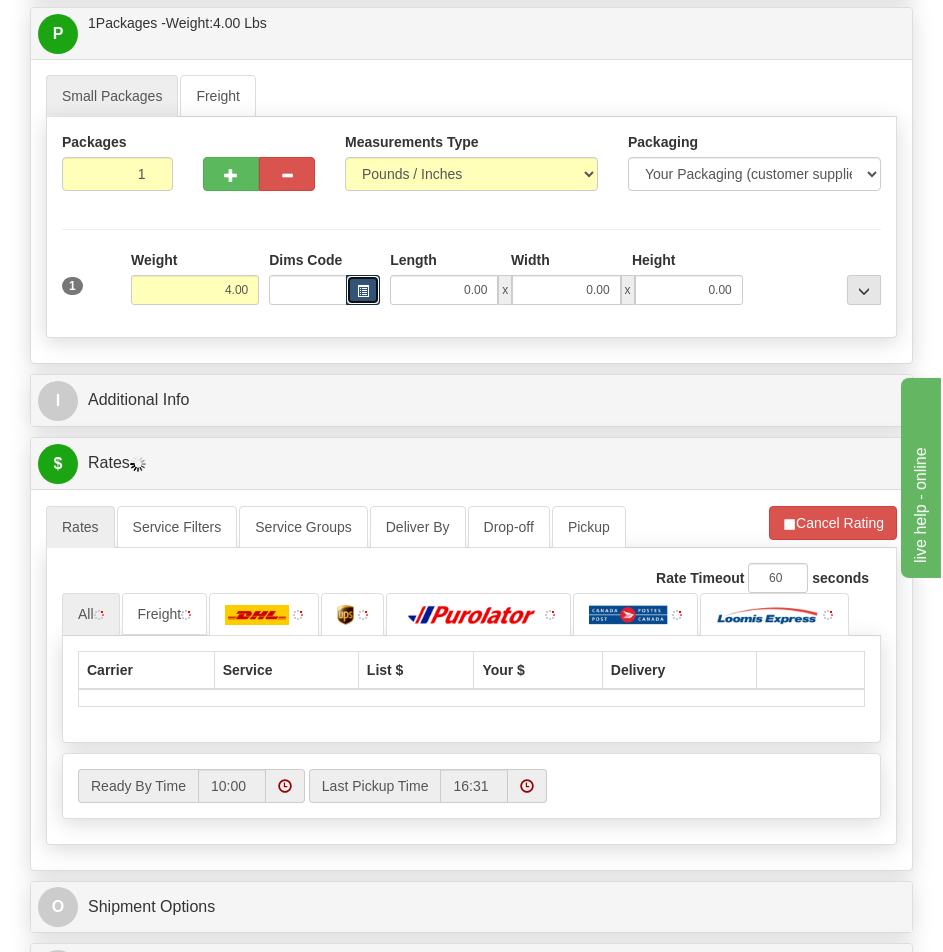 type 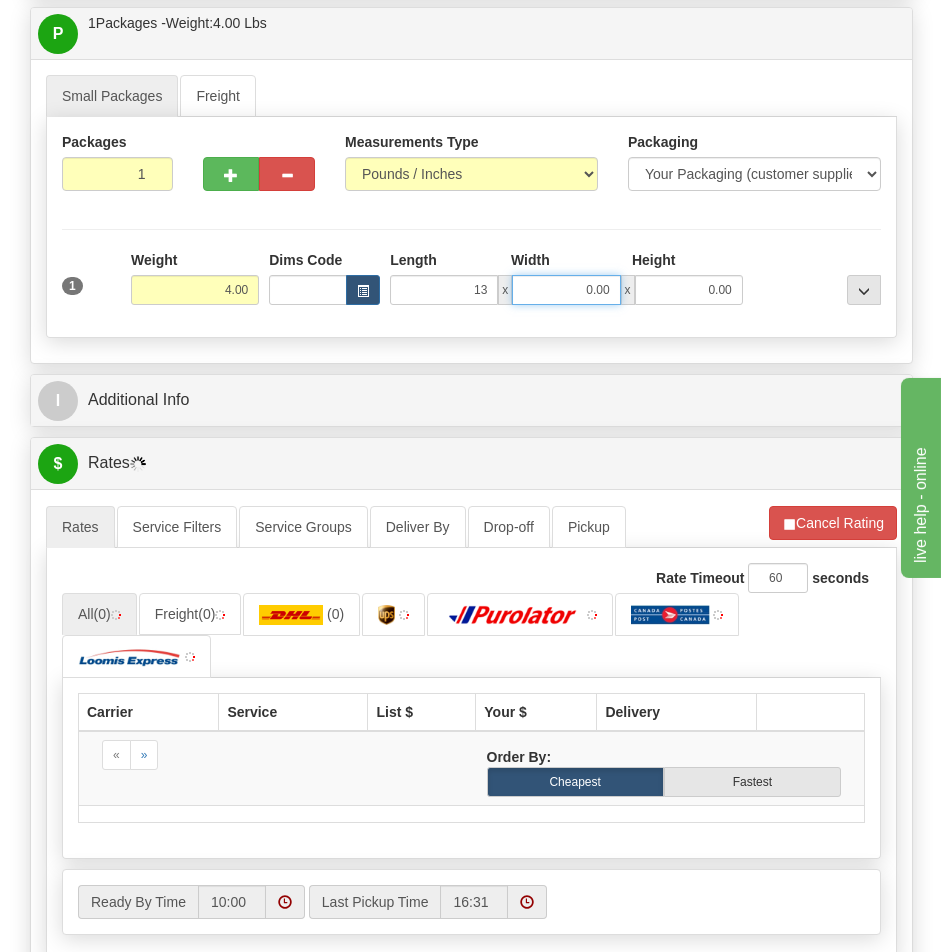 type on "13.00" 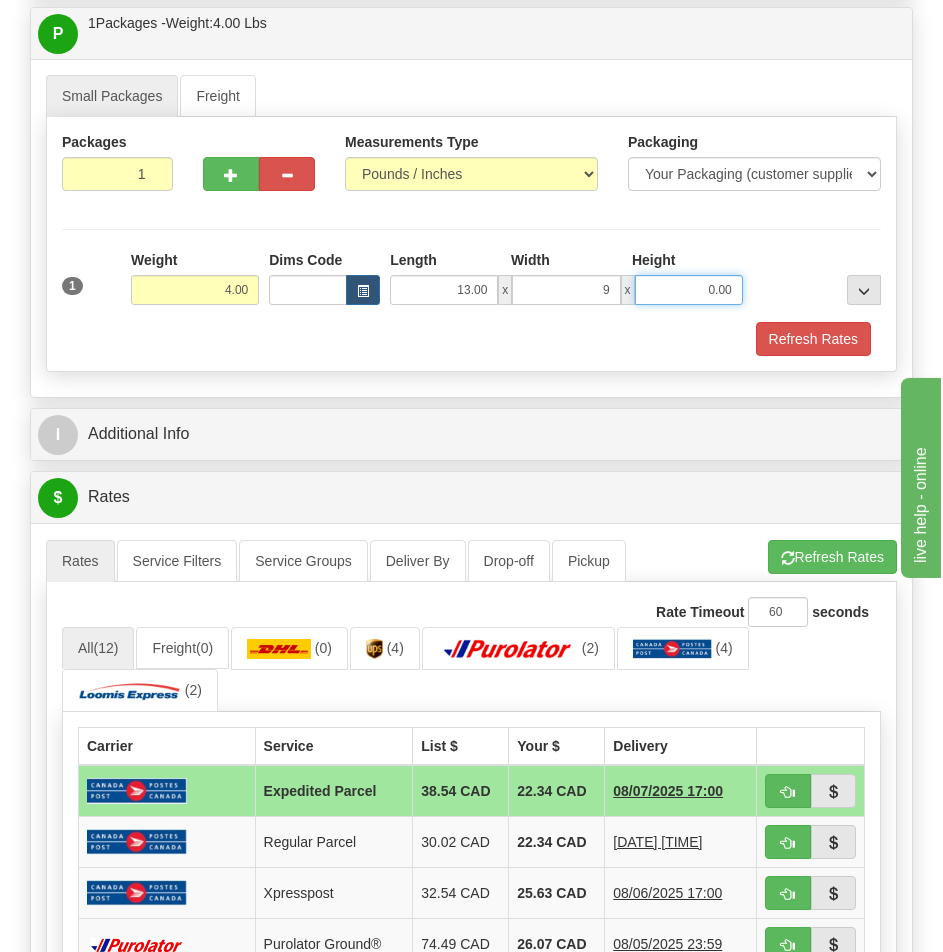 type on "9.00" 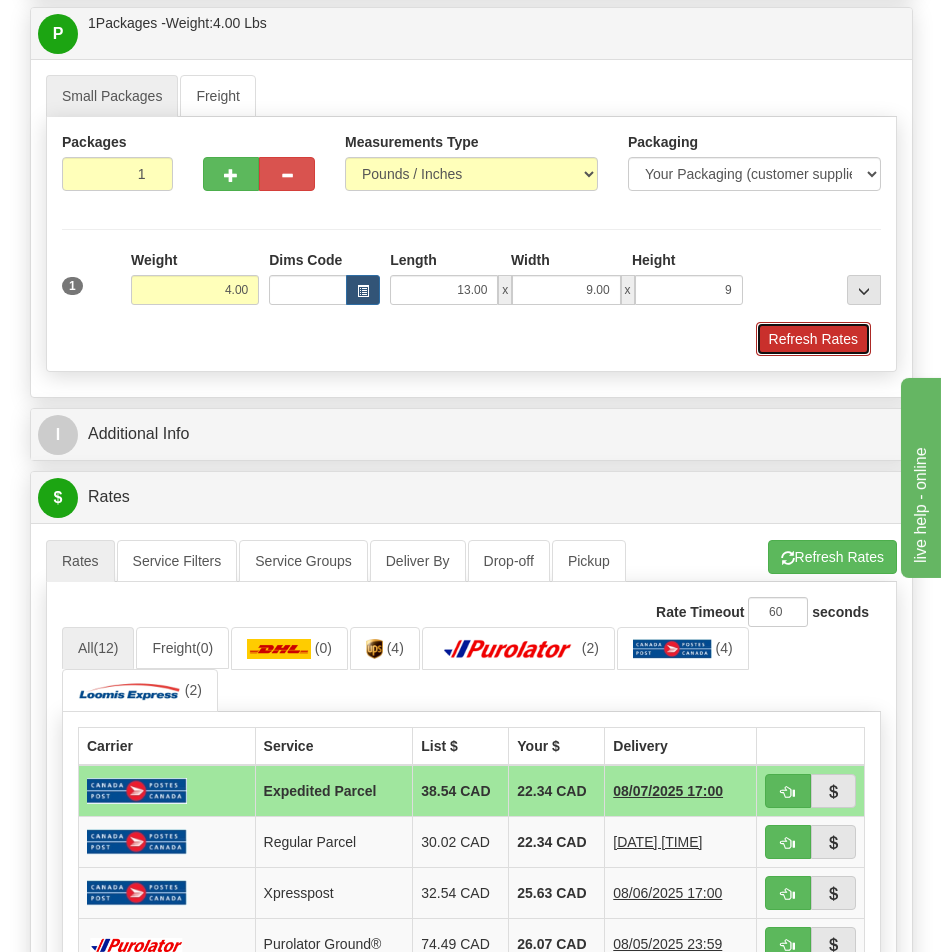 type on "9.00" 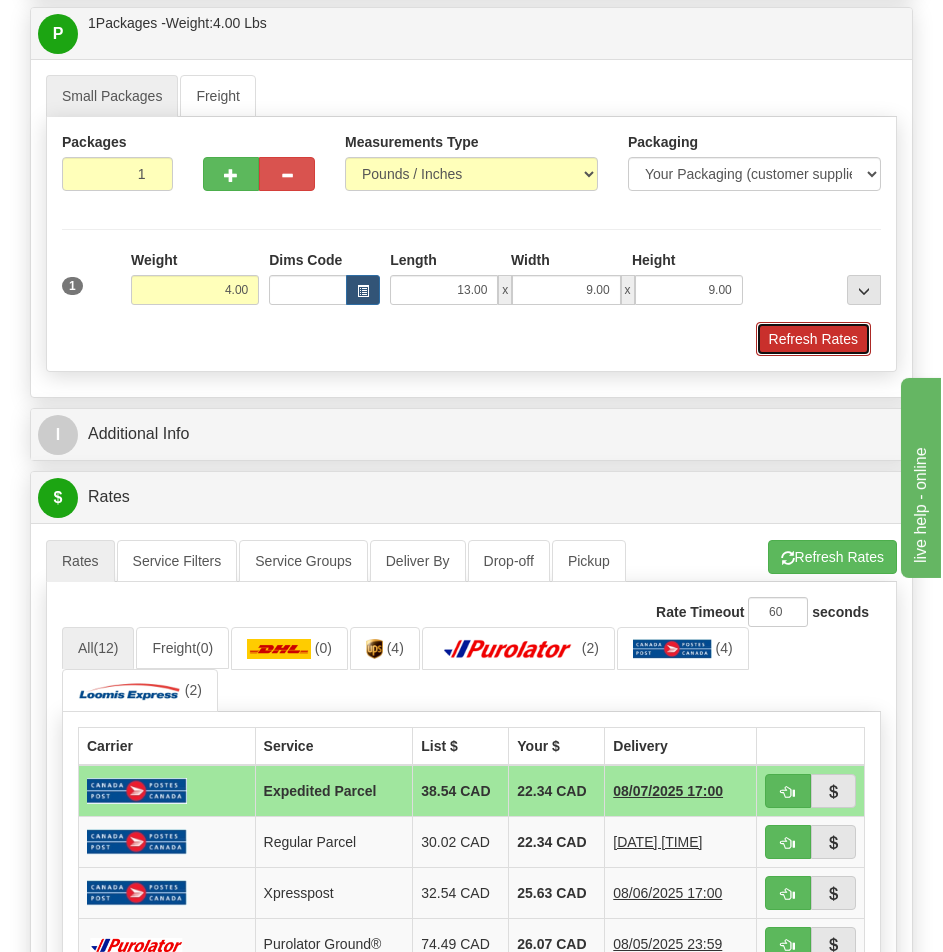 click on "Refresh Rates" at bounding box center [813, 339] 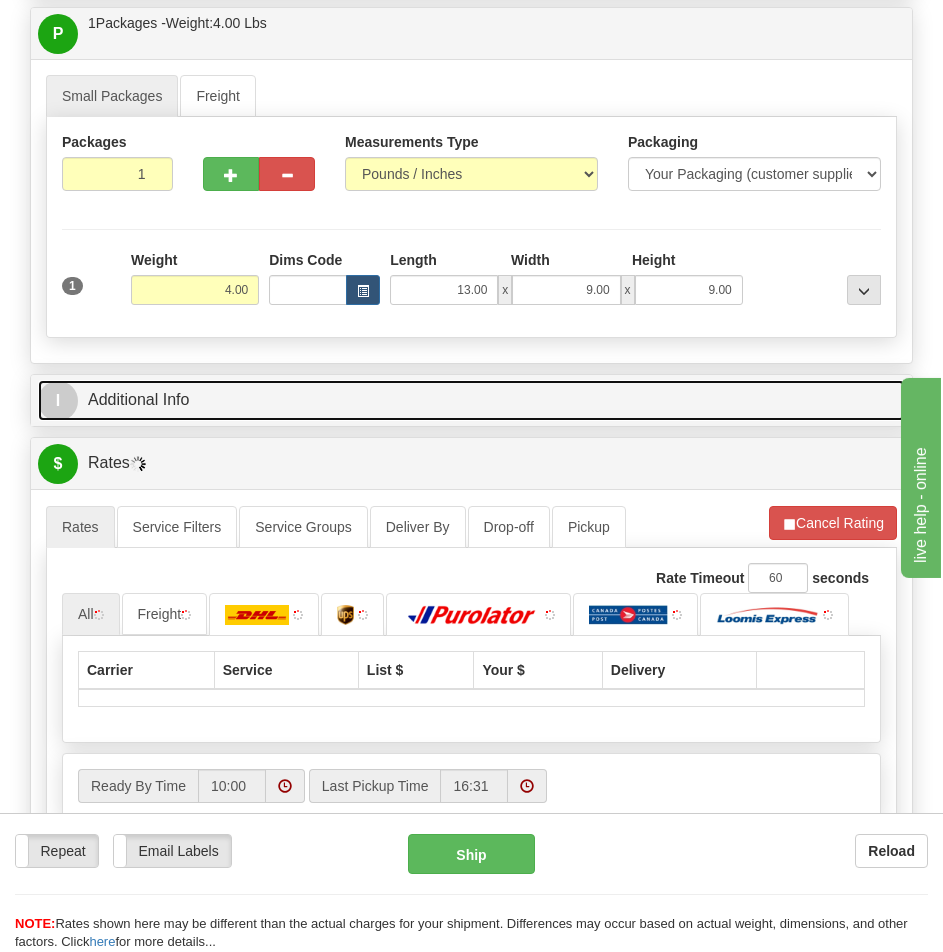 click on "I Additional Info" at bounding box center (471, 400) 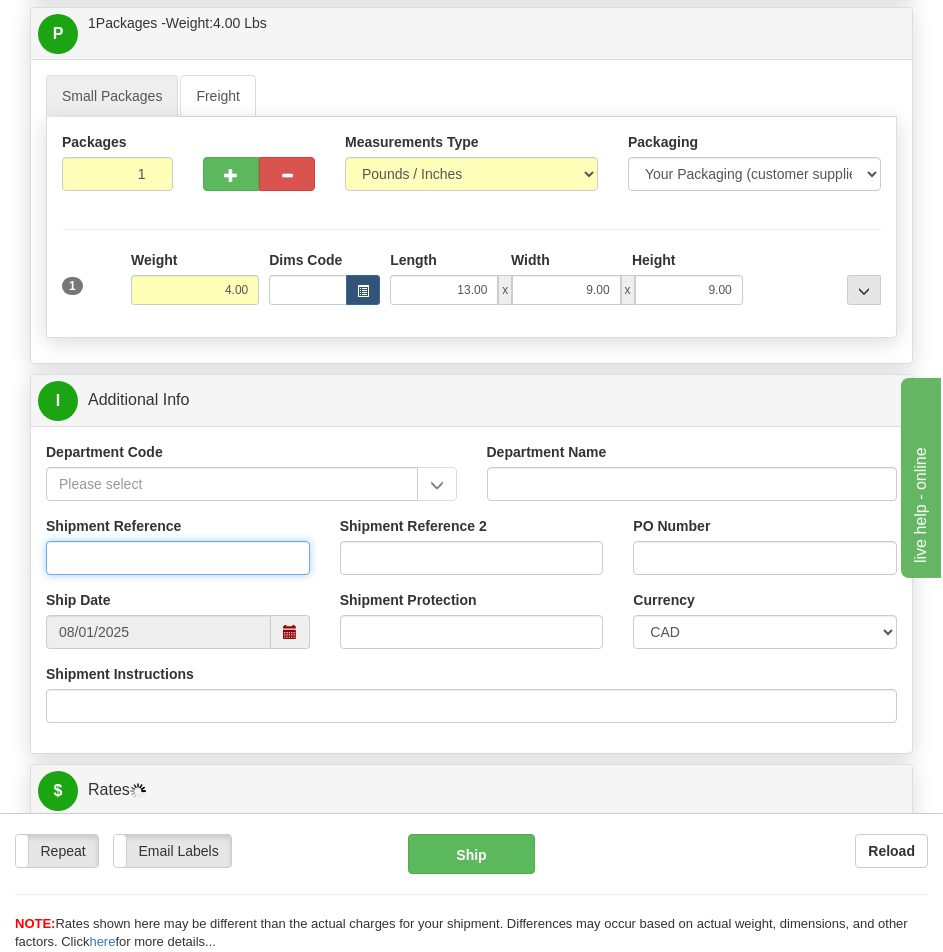 click on "Shipment Reference" at bounding box center [178, 558] 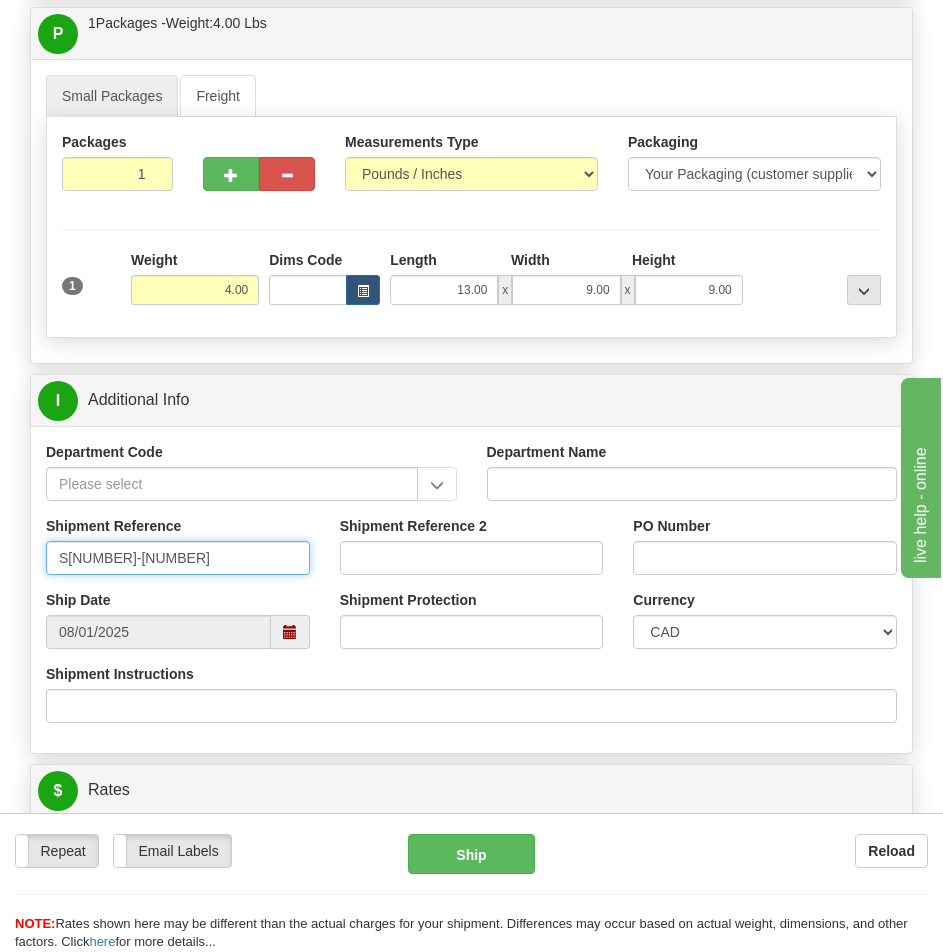 type on "S42264-29227" 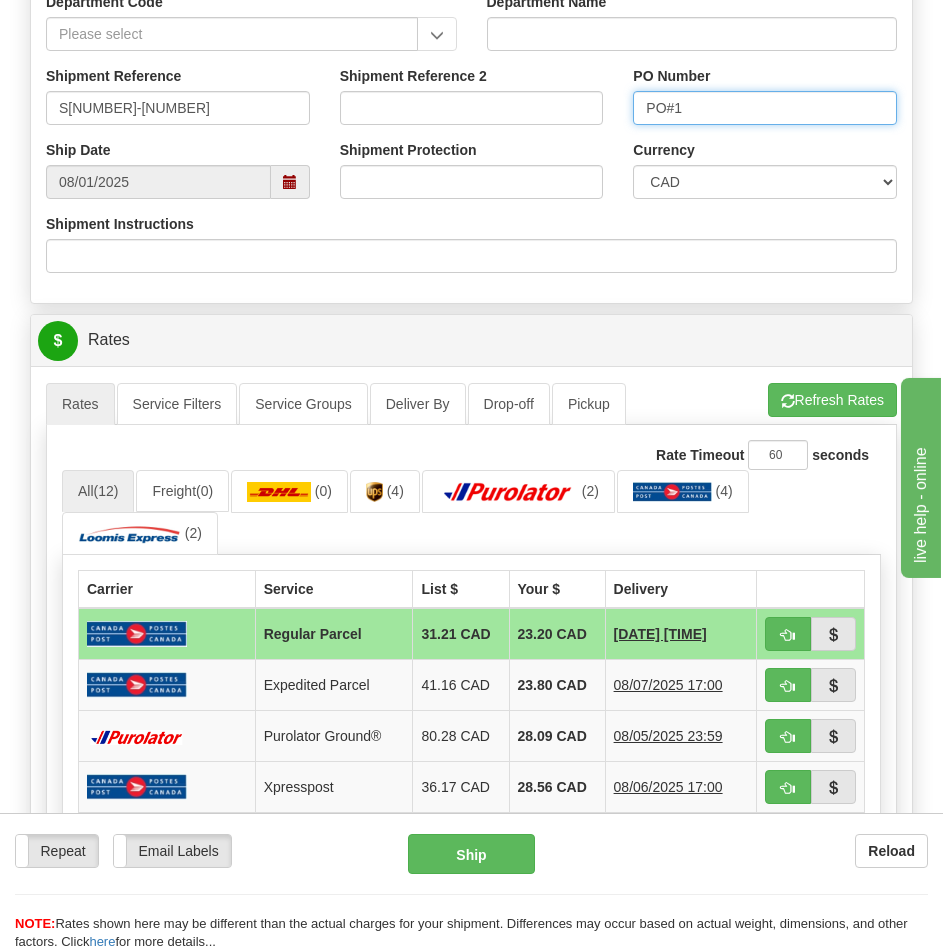 scroll, scrollTop: 2000, scrollLeft: 0, axis: vertical 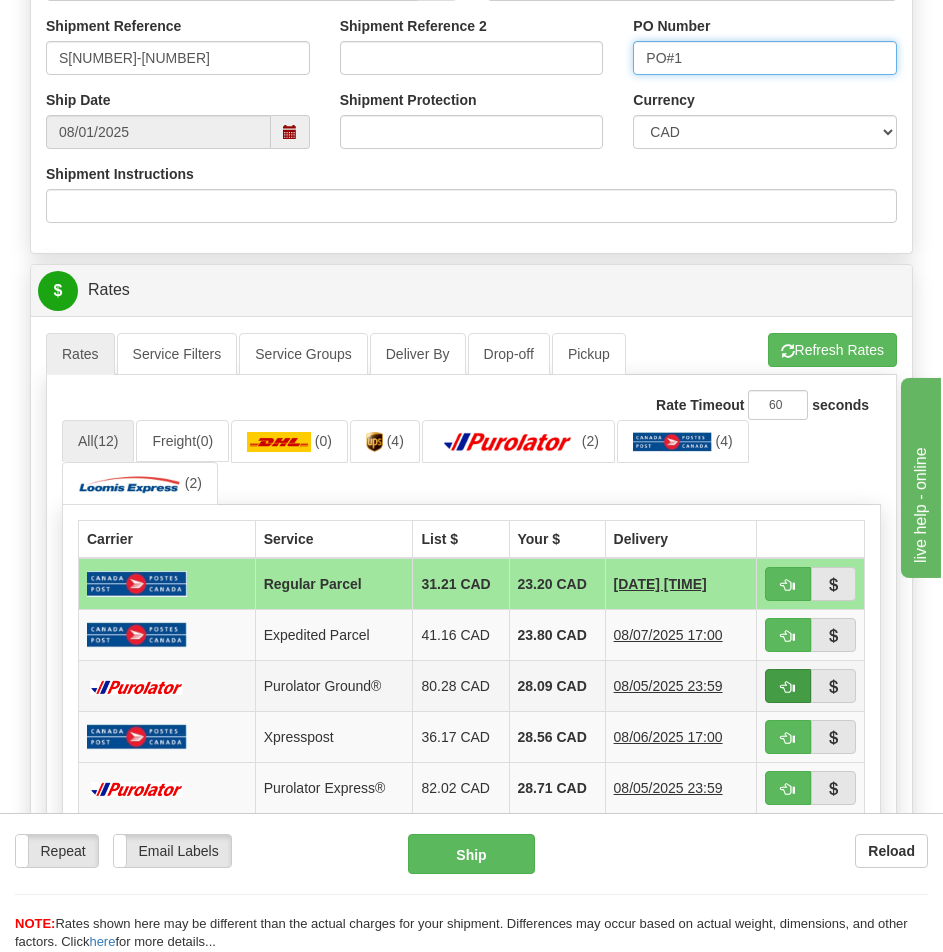 type on "PO#1" 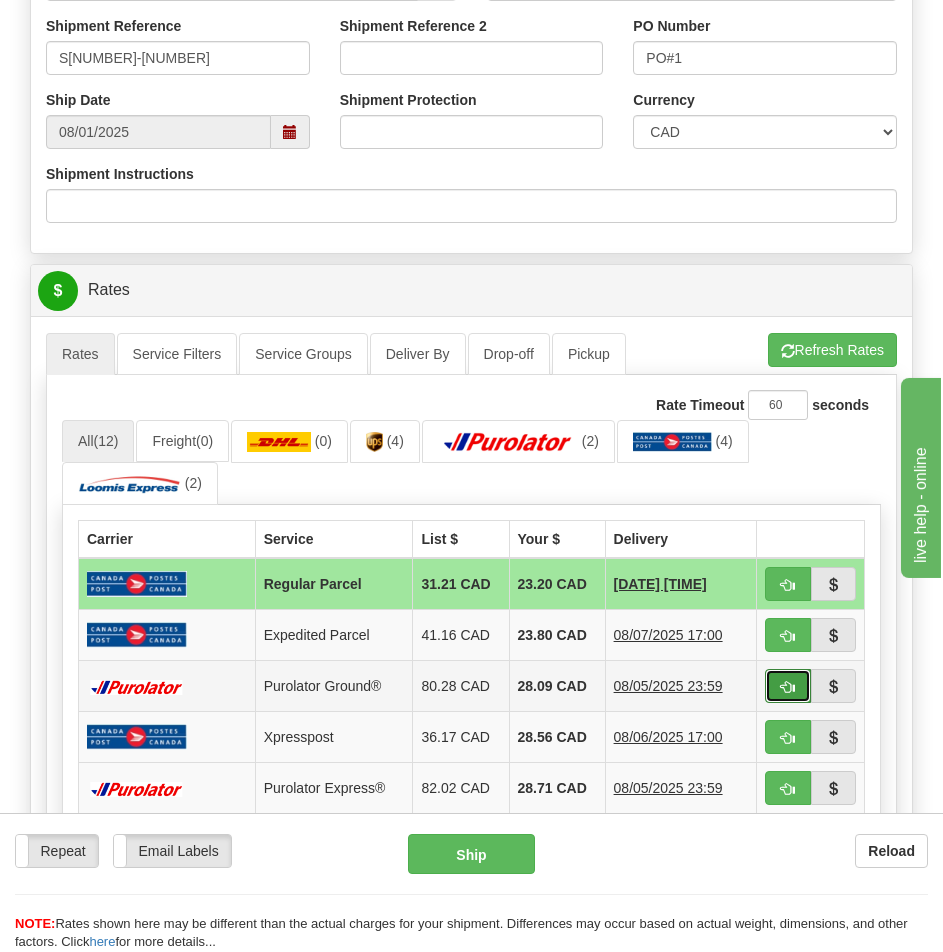 click at bounding box center [788, 687] 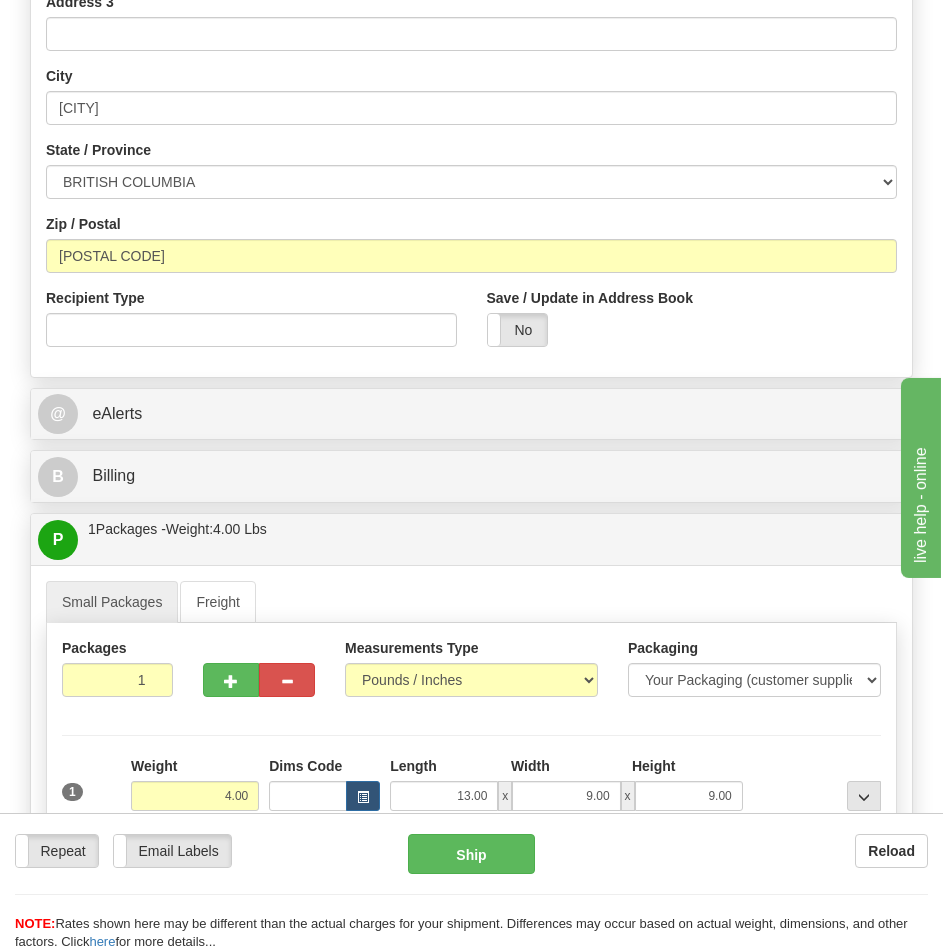 scroll, scrollTop: 700, scrollLeft: 0, axis: vertical 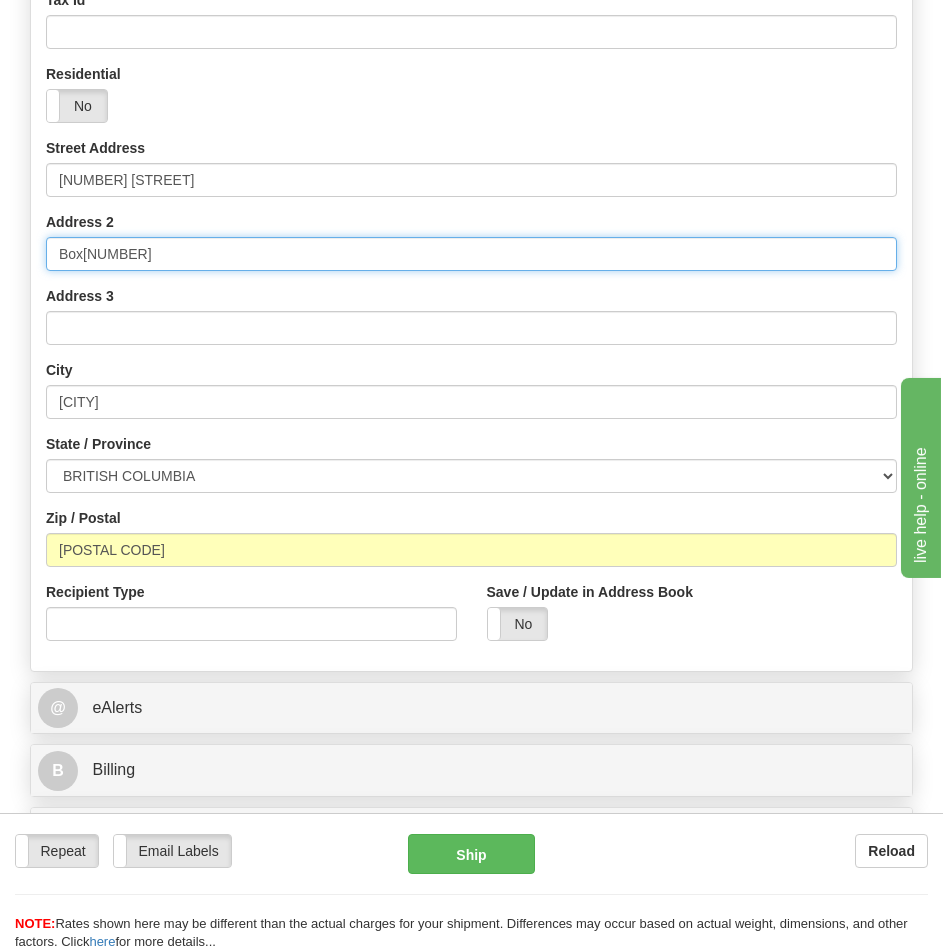drag, startPoint x: 139, startPoint y: 254, endPoint x: -104, endPoint y: 256, distance: 243.00822 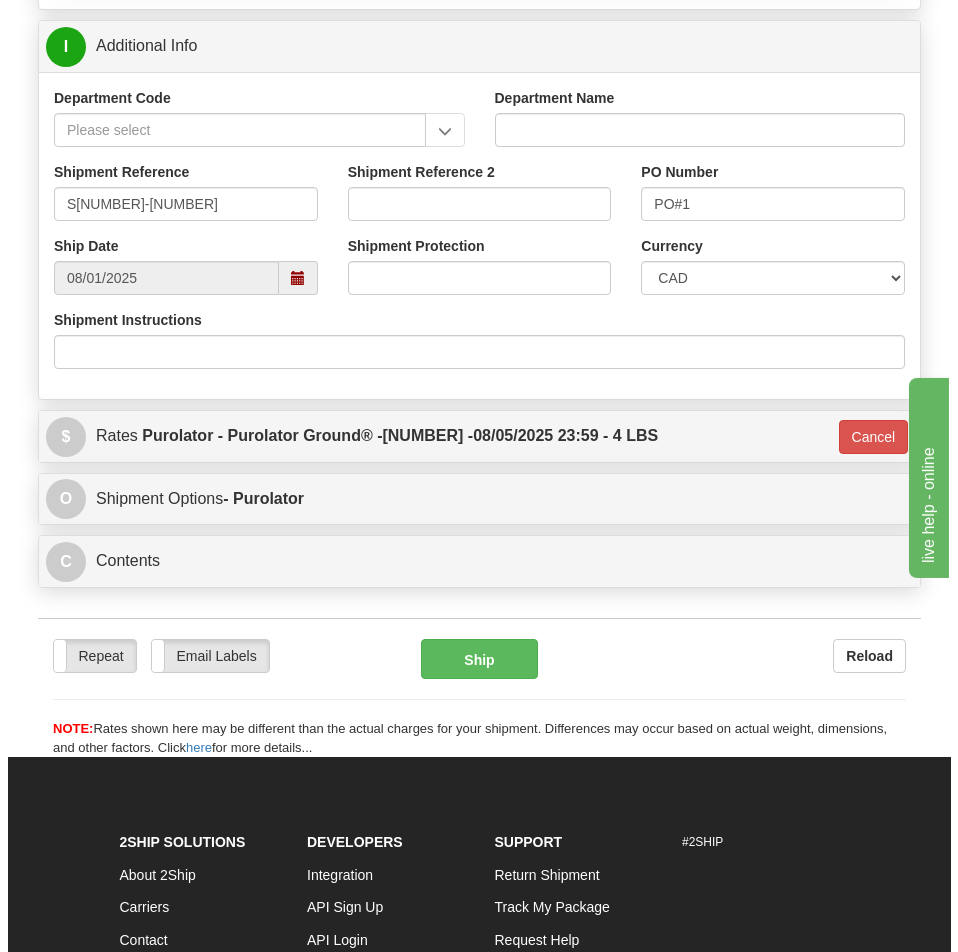 scroll, scrollTop: 1900, scrollLeft: 0, axis: vertical 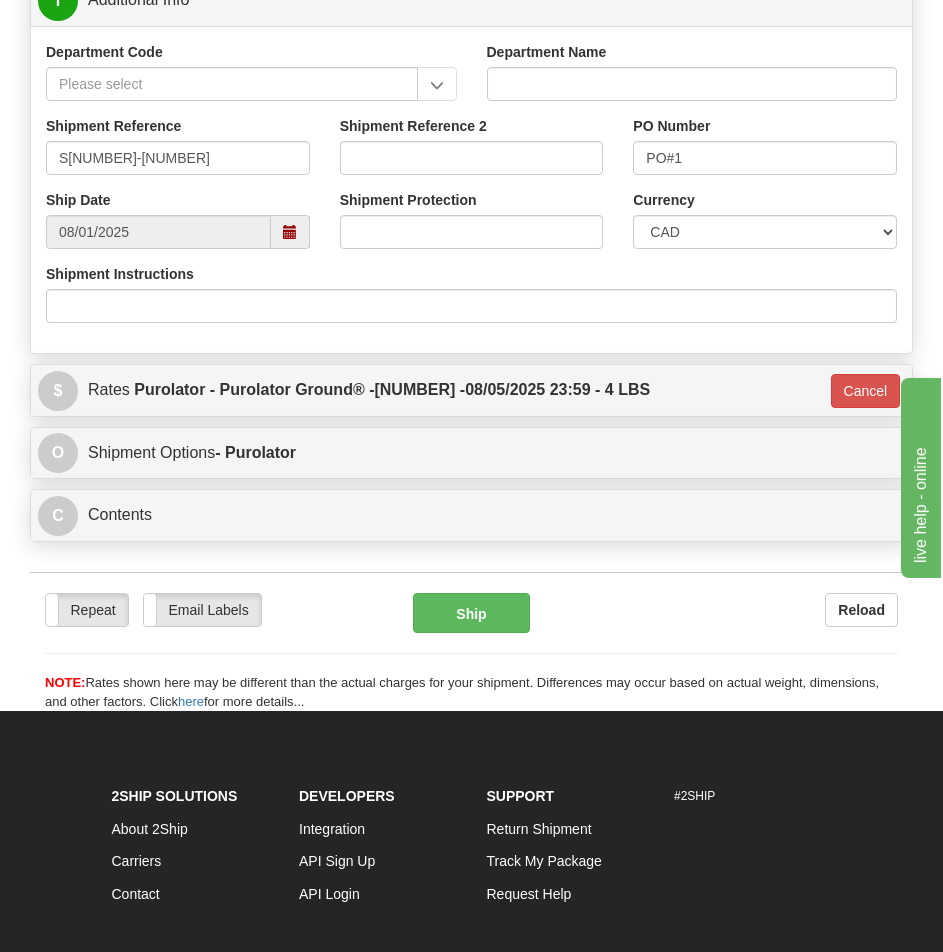 type 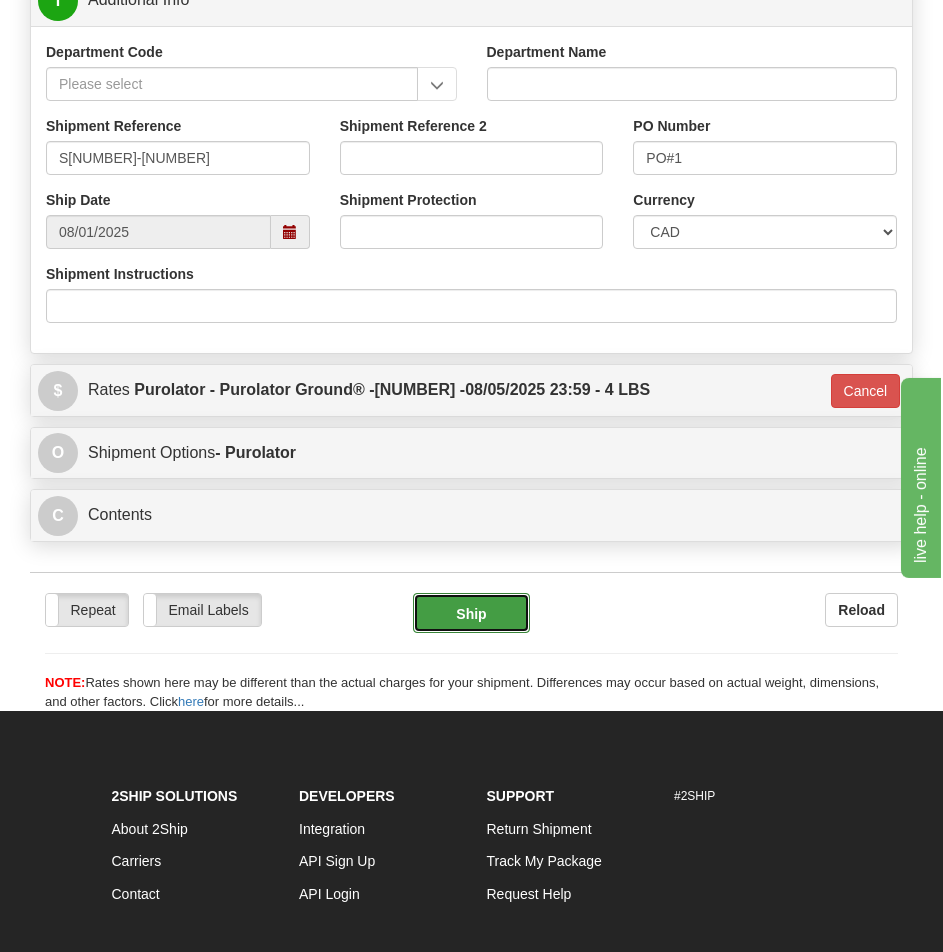 click on "Ship" at bounding box center [471, 613] 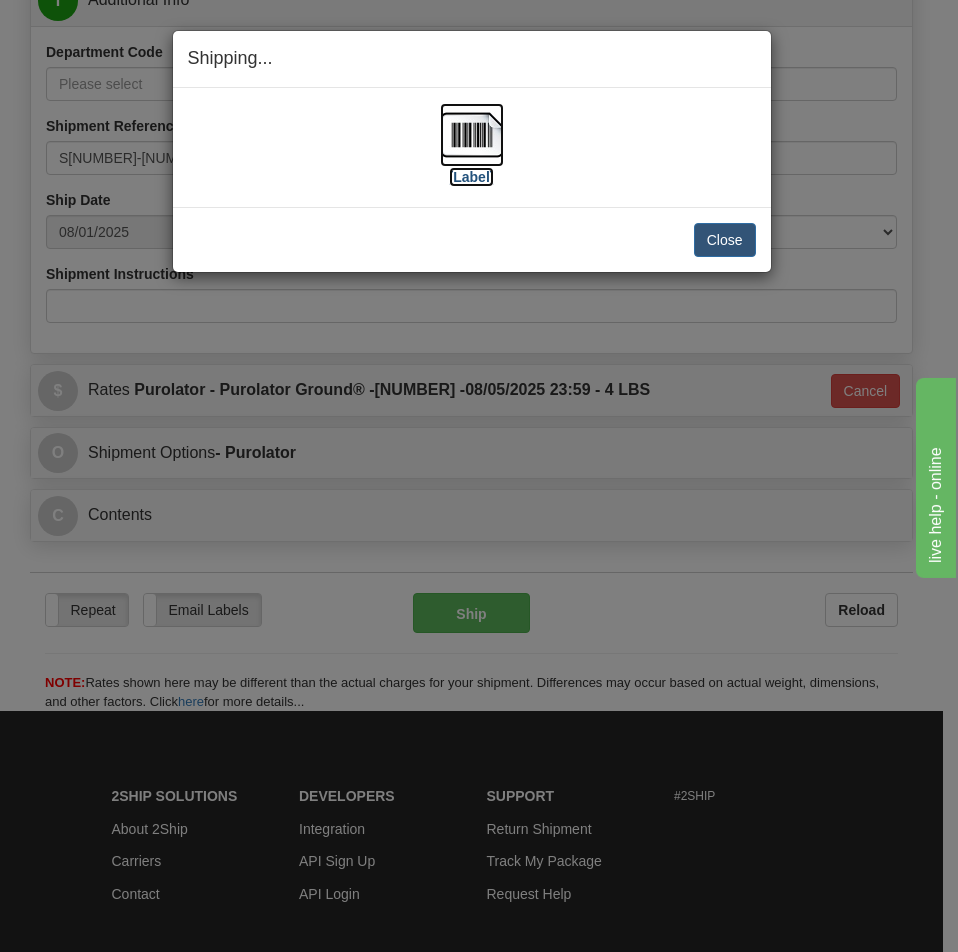 click at bounding box center [472, 135] 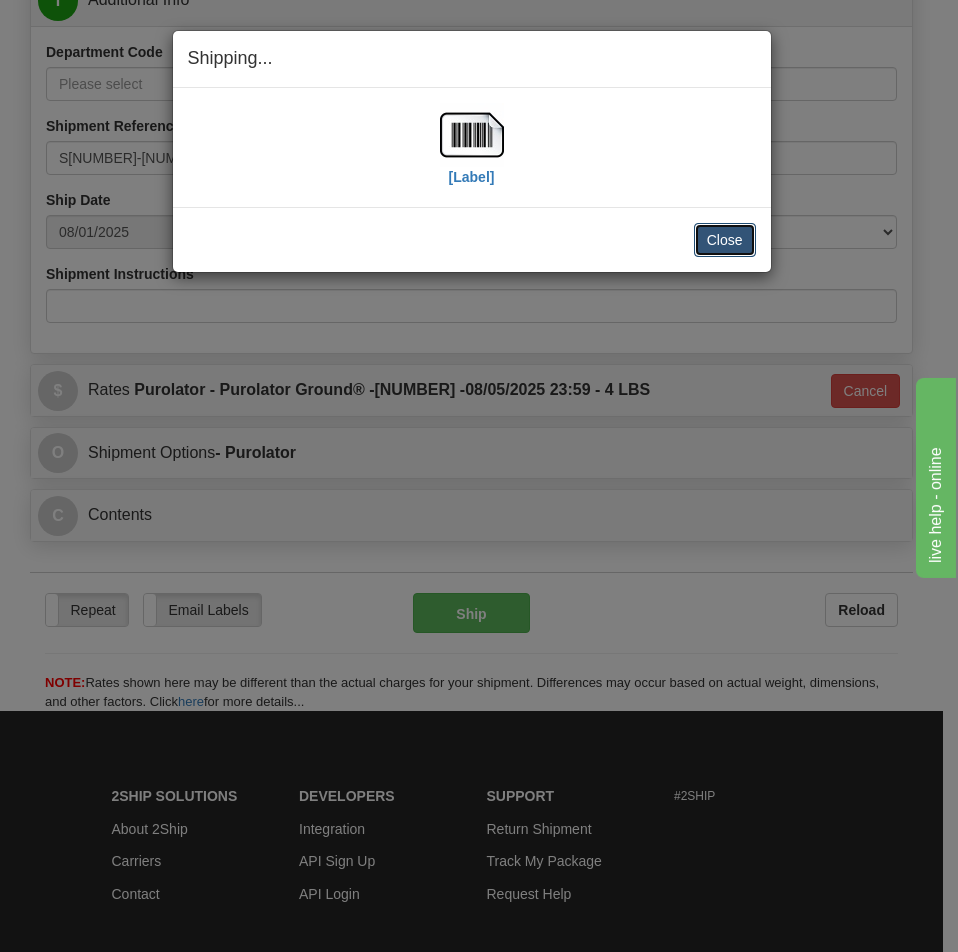 click on "Close" at bounding box center (725, 240) 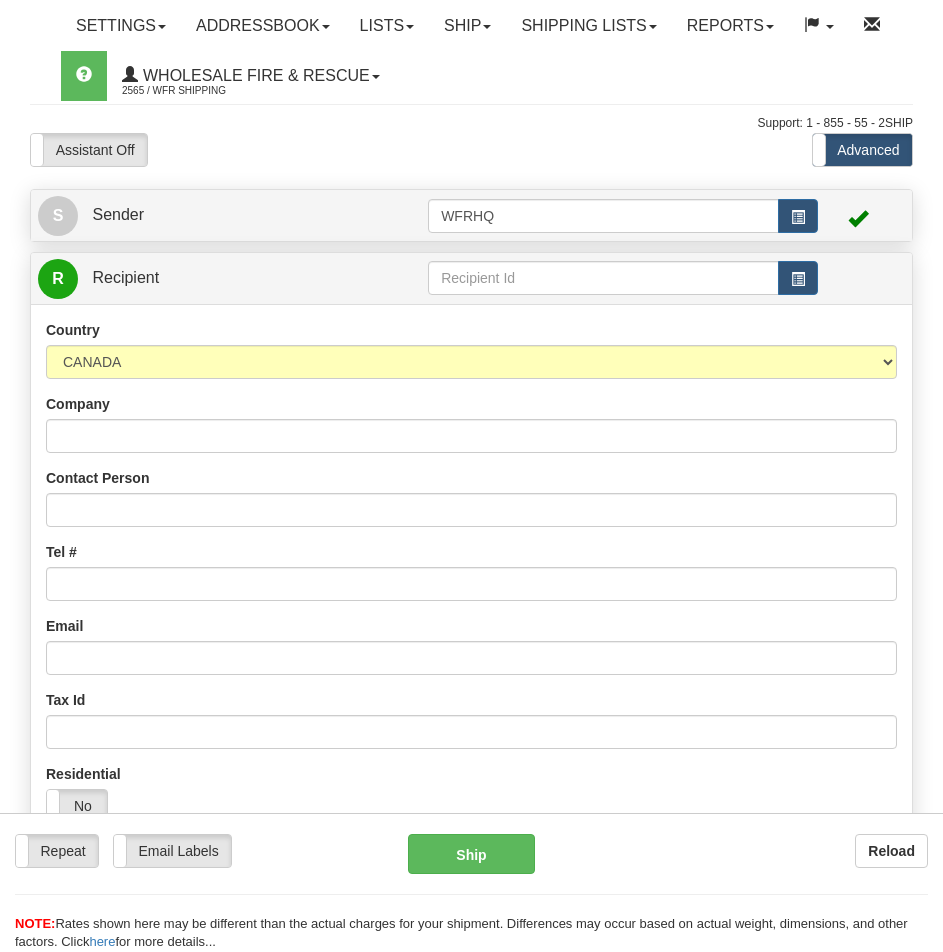 scroll, scrollTop: 0, scrollLeft: 0, axis: both 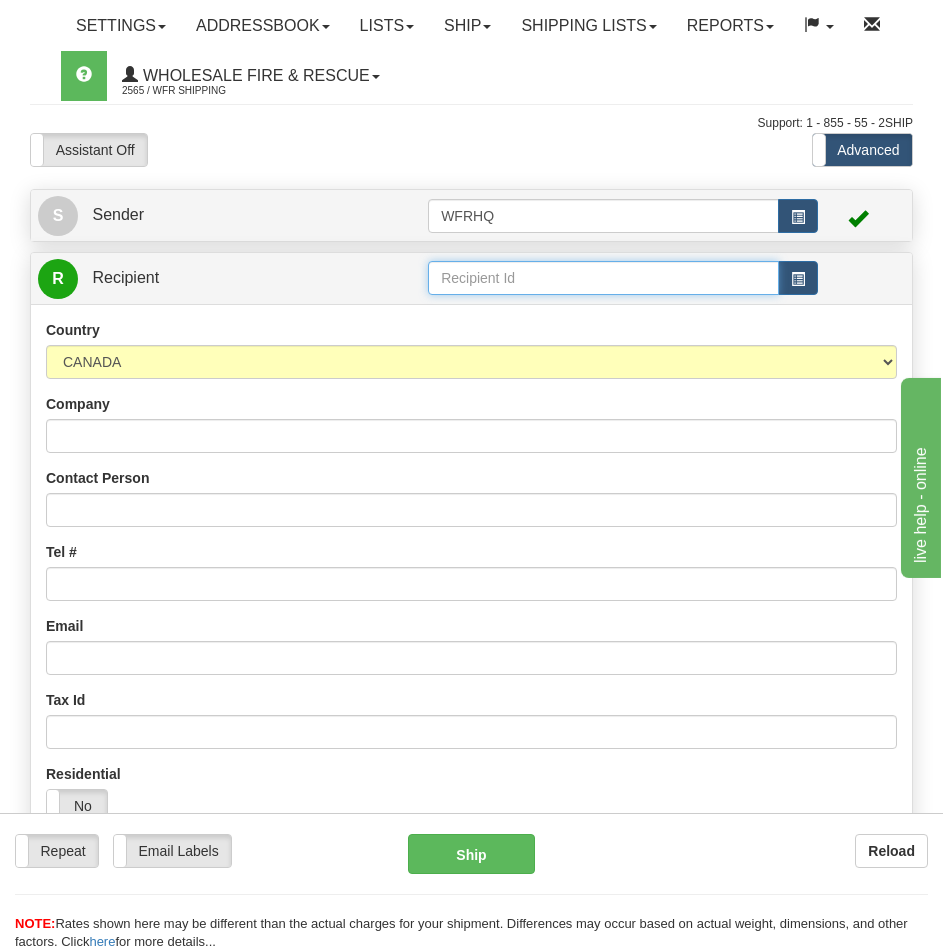 click at bounding box center [603, 278] 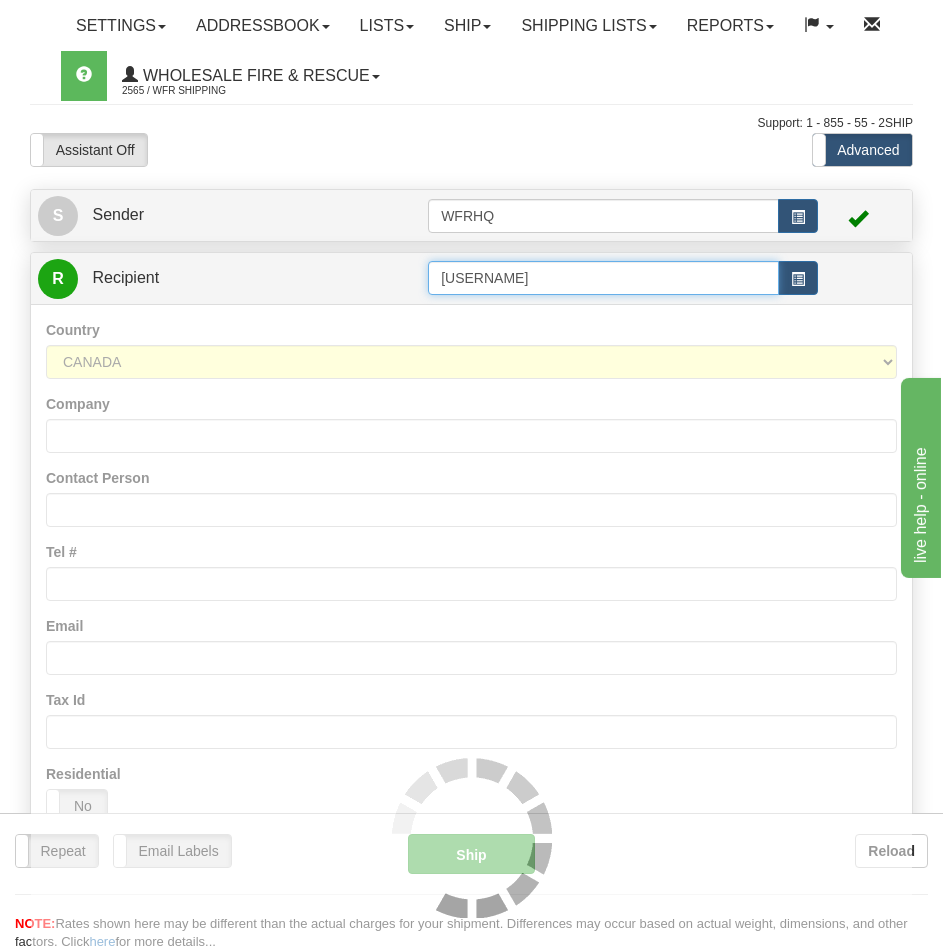 type on "WILL2731" 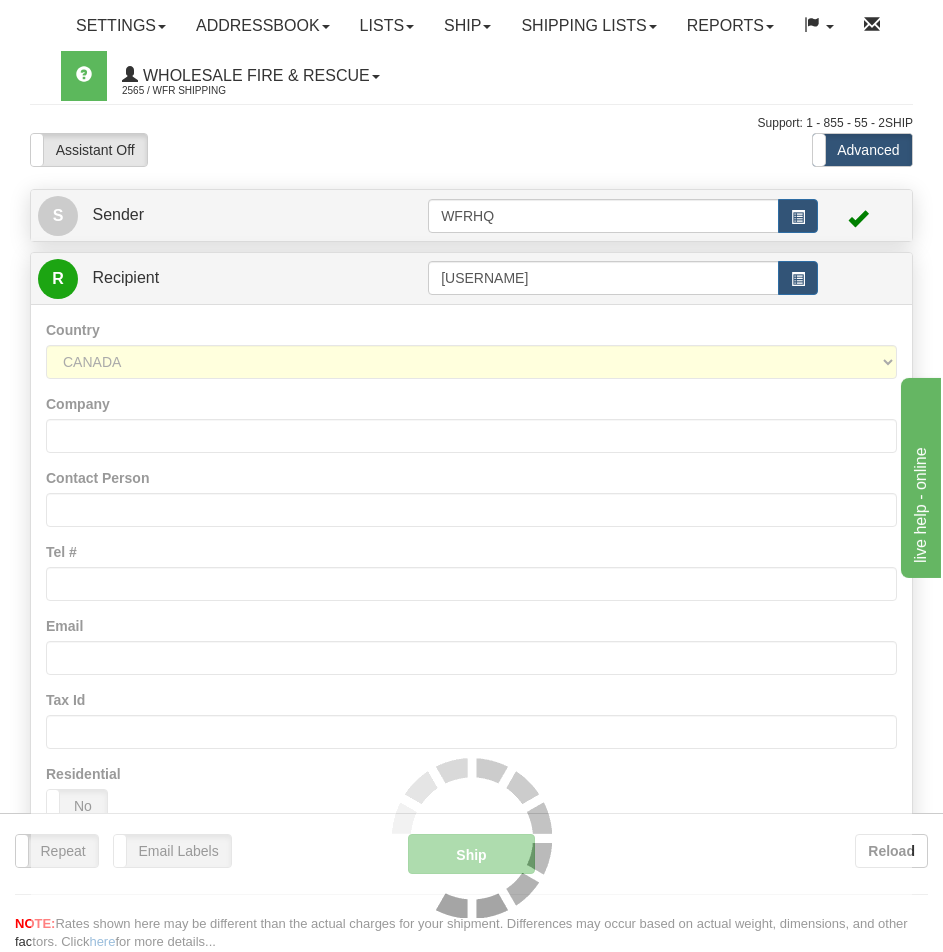 scroll, scrollTop: 1318, scrollLeft: 0, axis: vertical 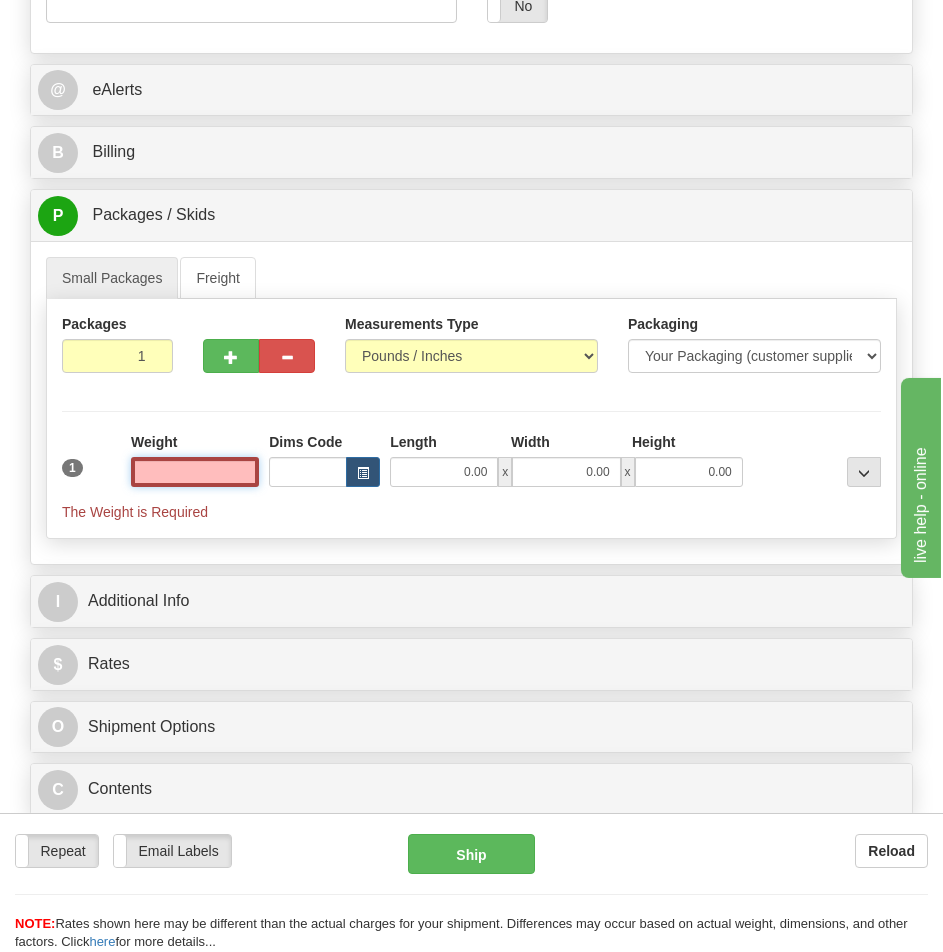 click at bounding box center (195, 472) 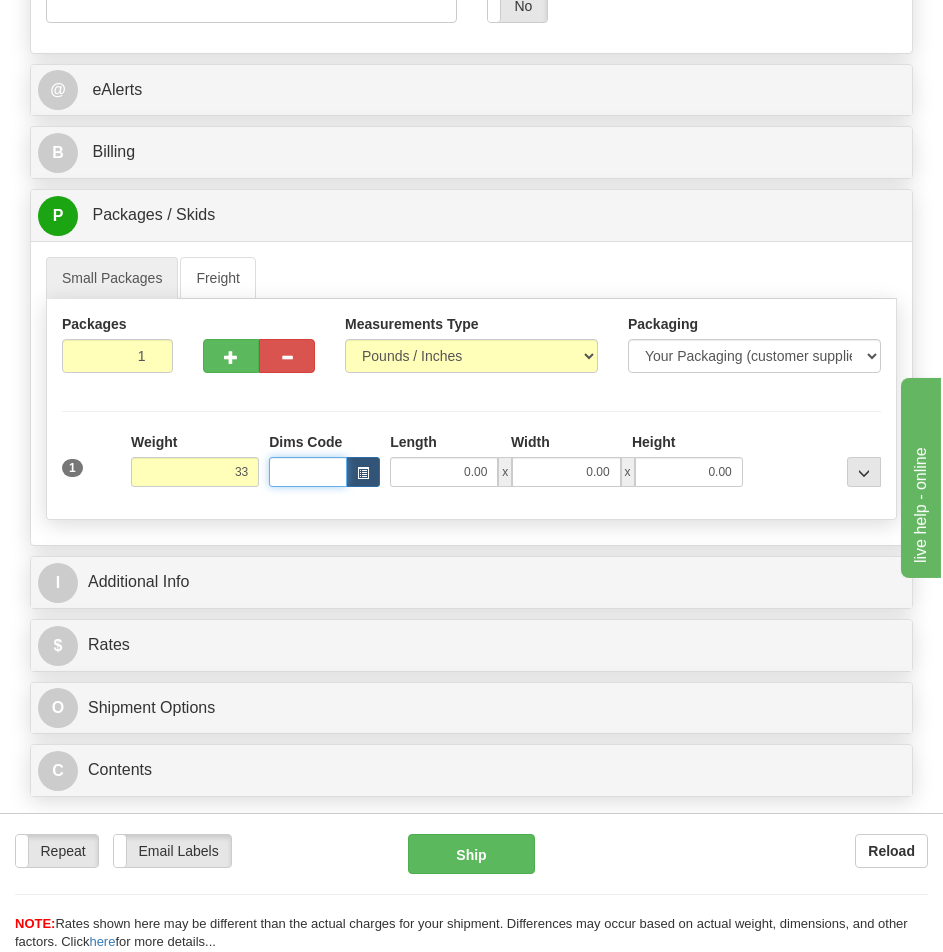 type on "33.00" 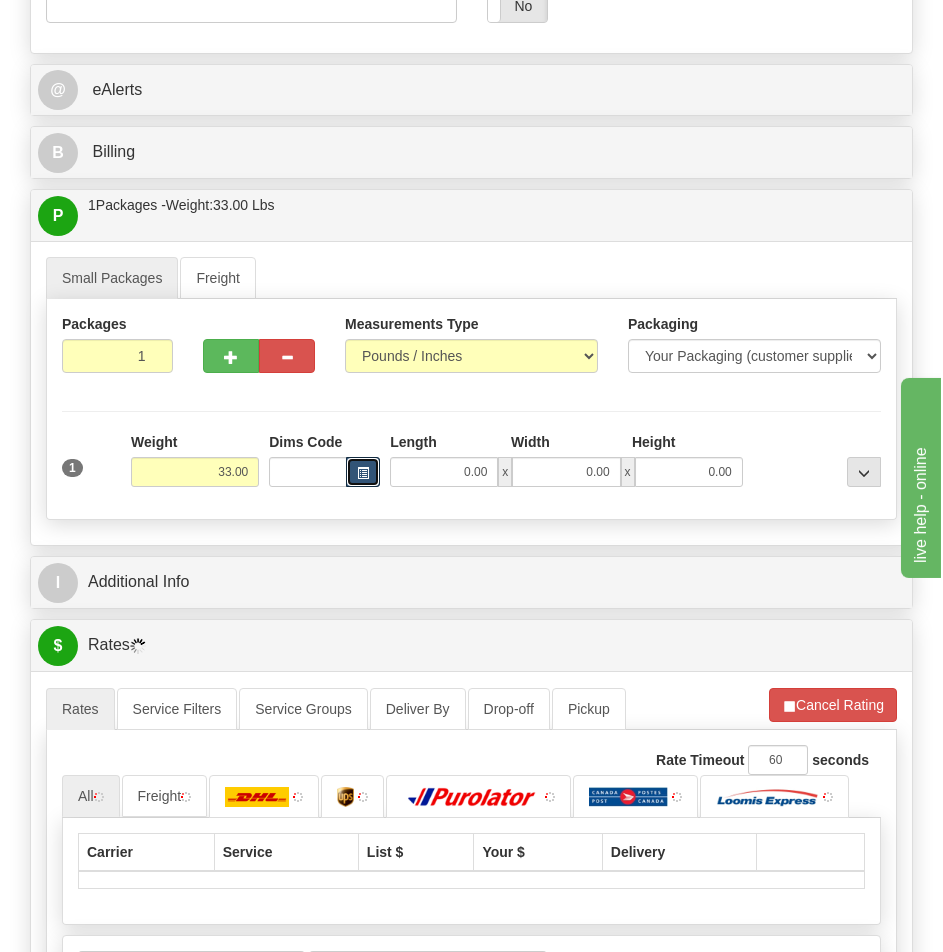 type 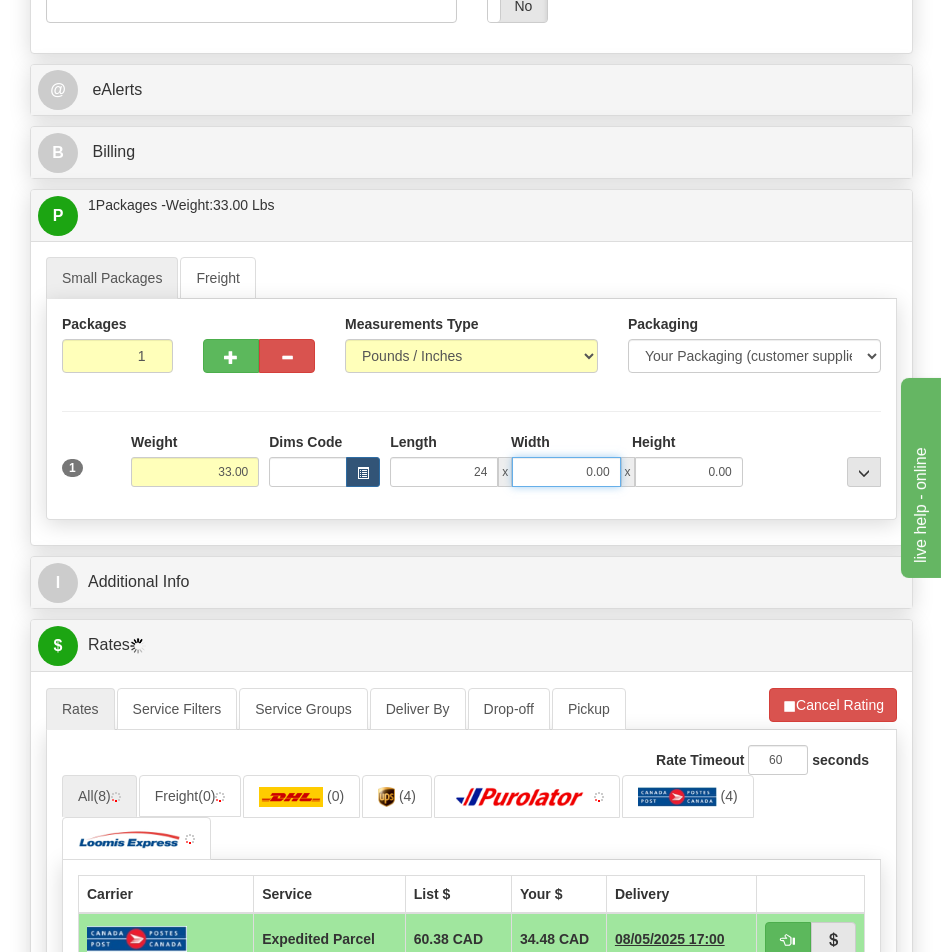 type on "24.00" 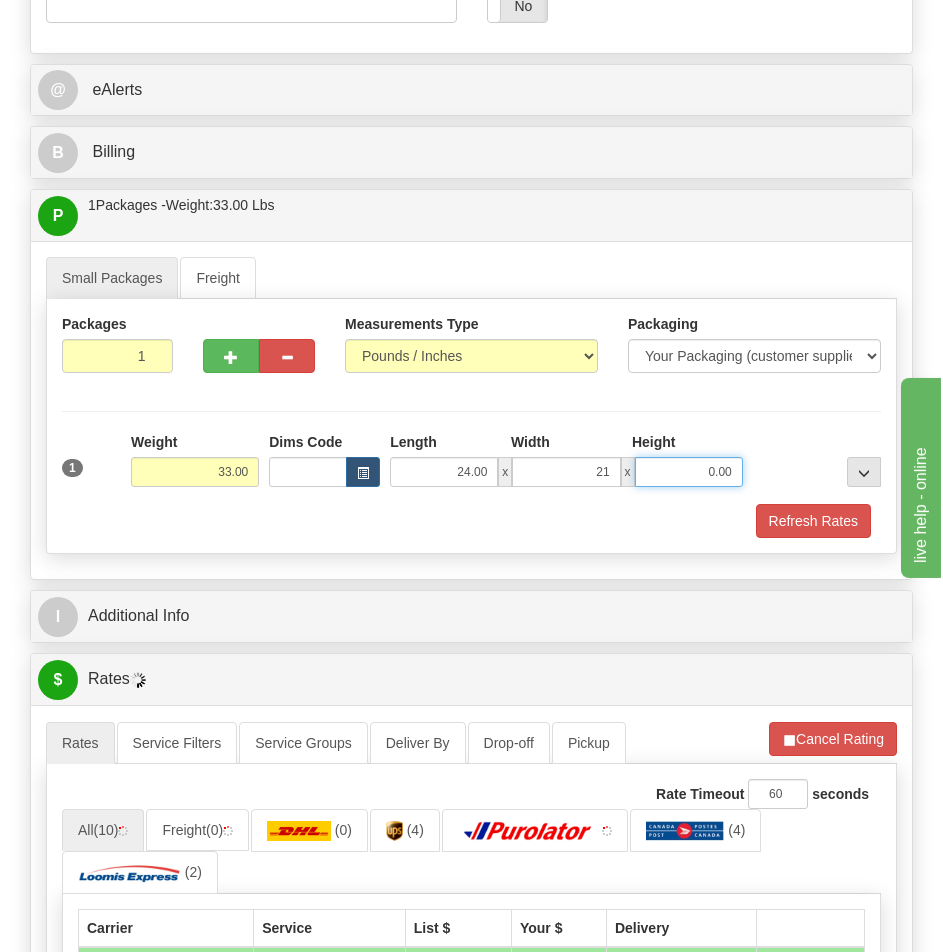 type on "21.00" 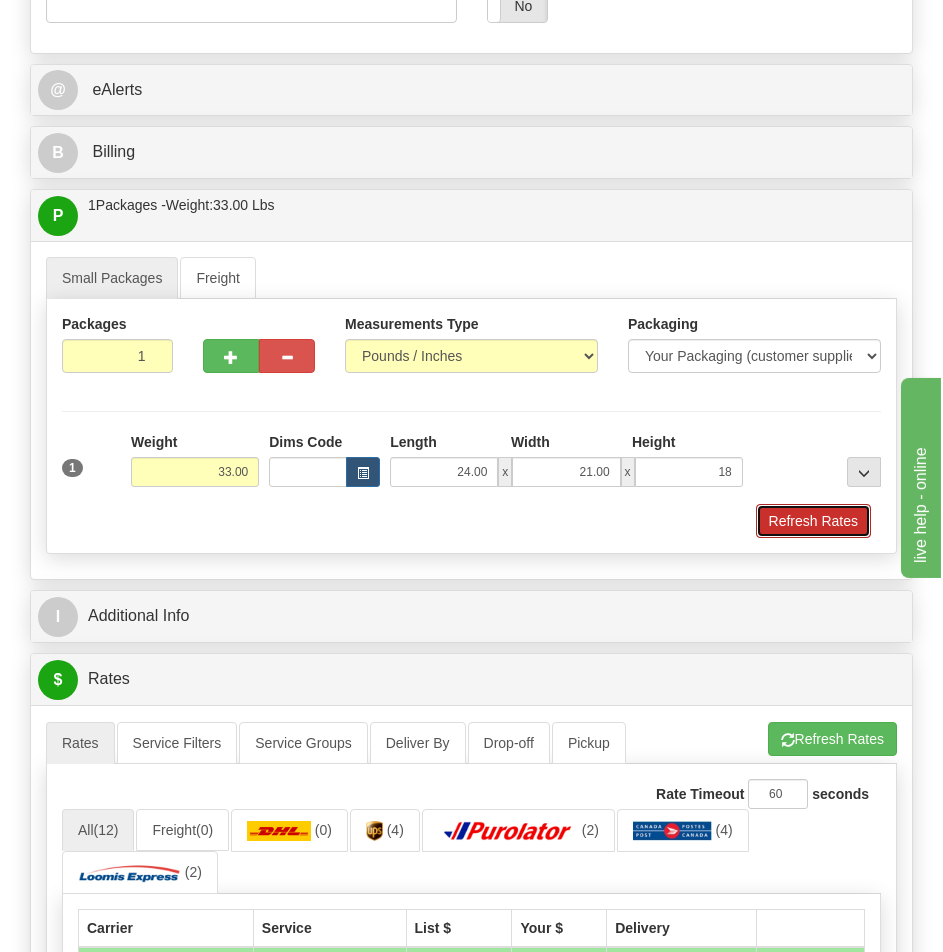 type on "18.00" 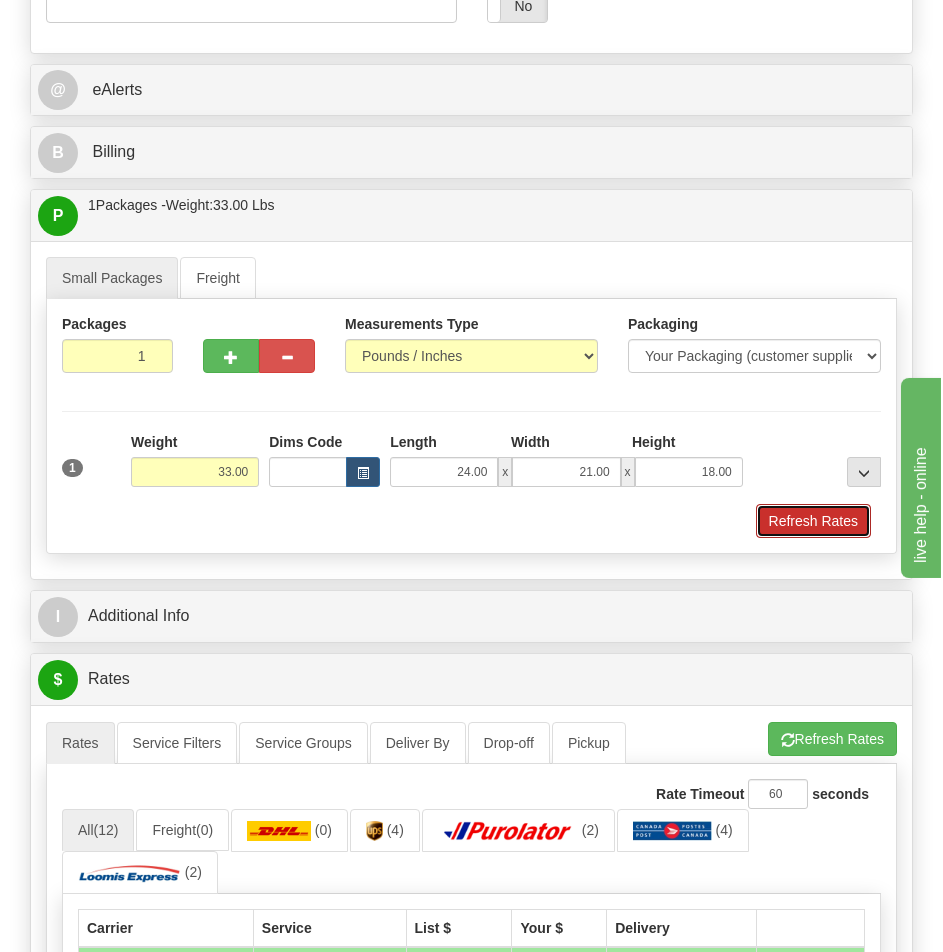 click on "Refresh Rates" at bounding box center (813, 521) 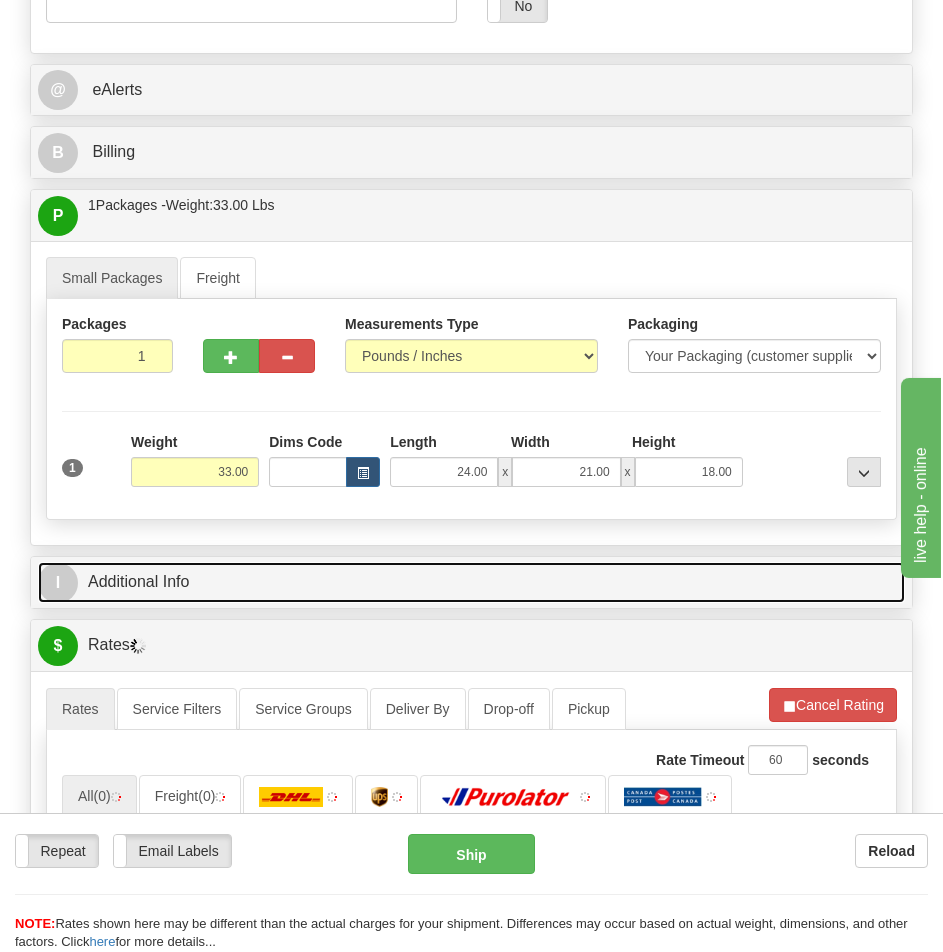 click on "I Additional Info" at bounding box center (471, 582) 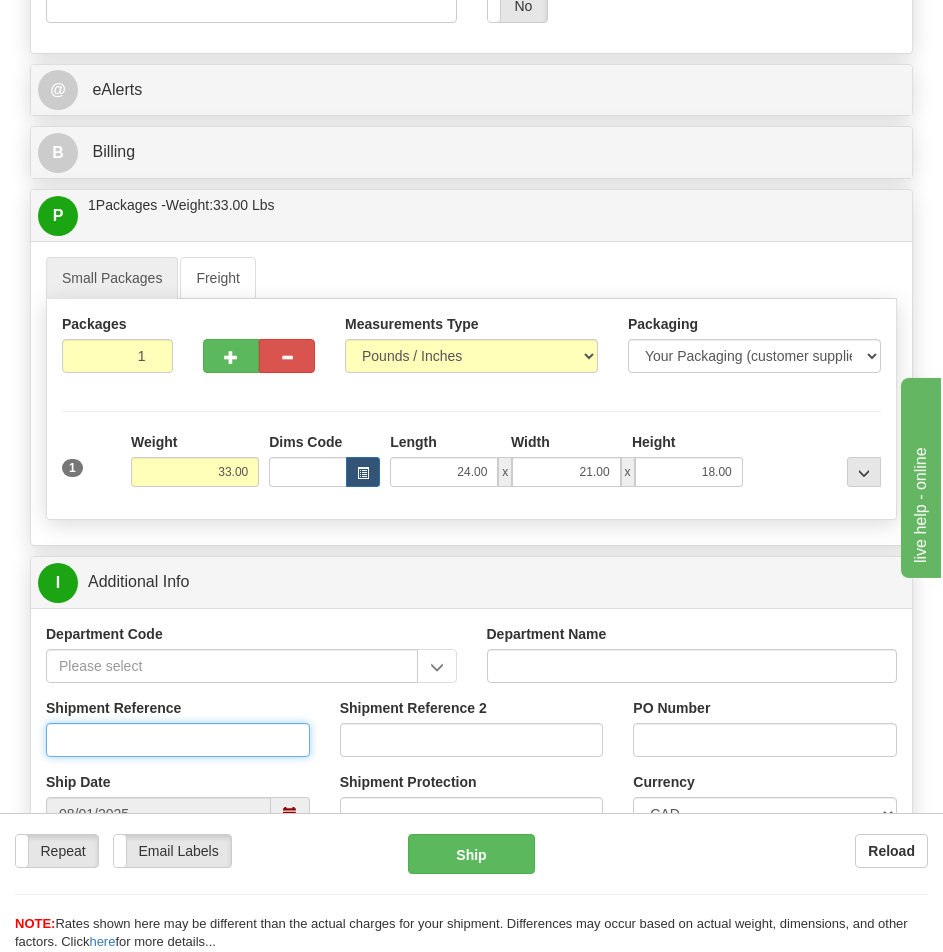 drag, startPoint x: 137, startPoint y: 719, endPoint x: 94, endPoint y: 745, distance: 50.24938 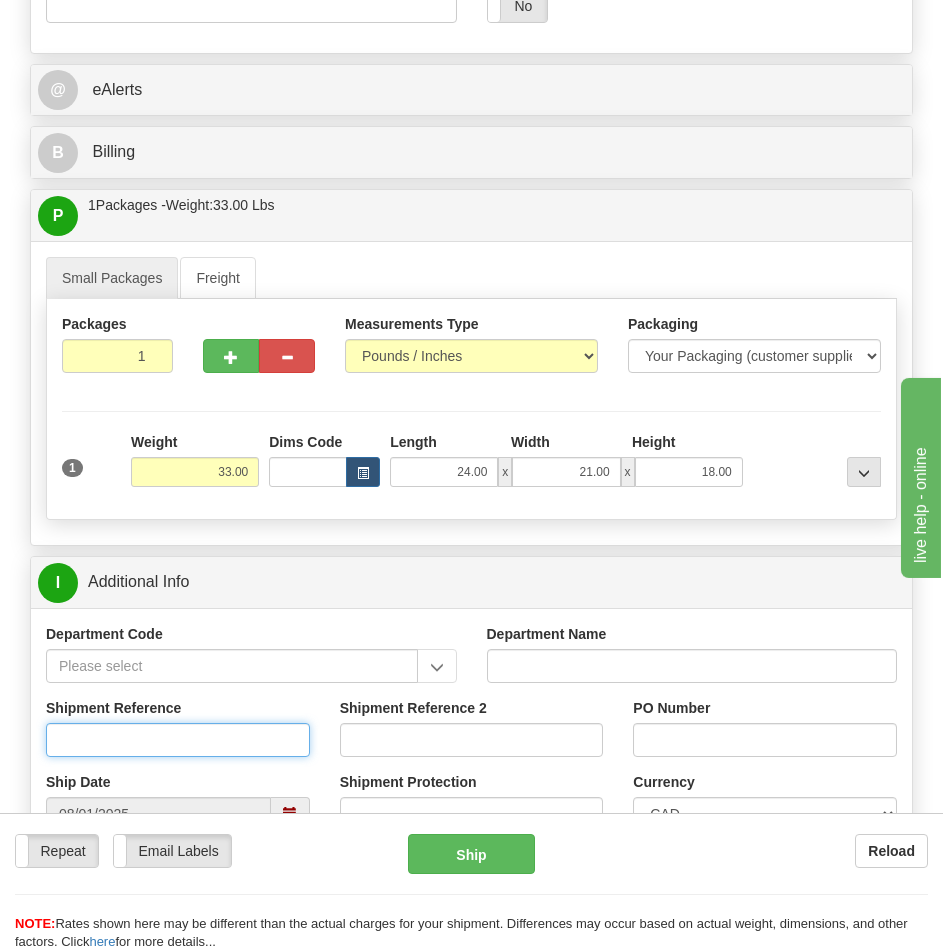 click on "Shipment Reference" at bounding box center (178, 740) 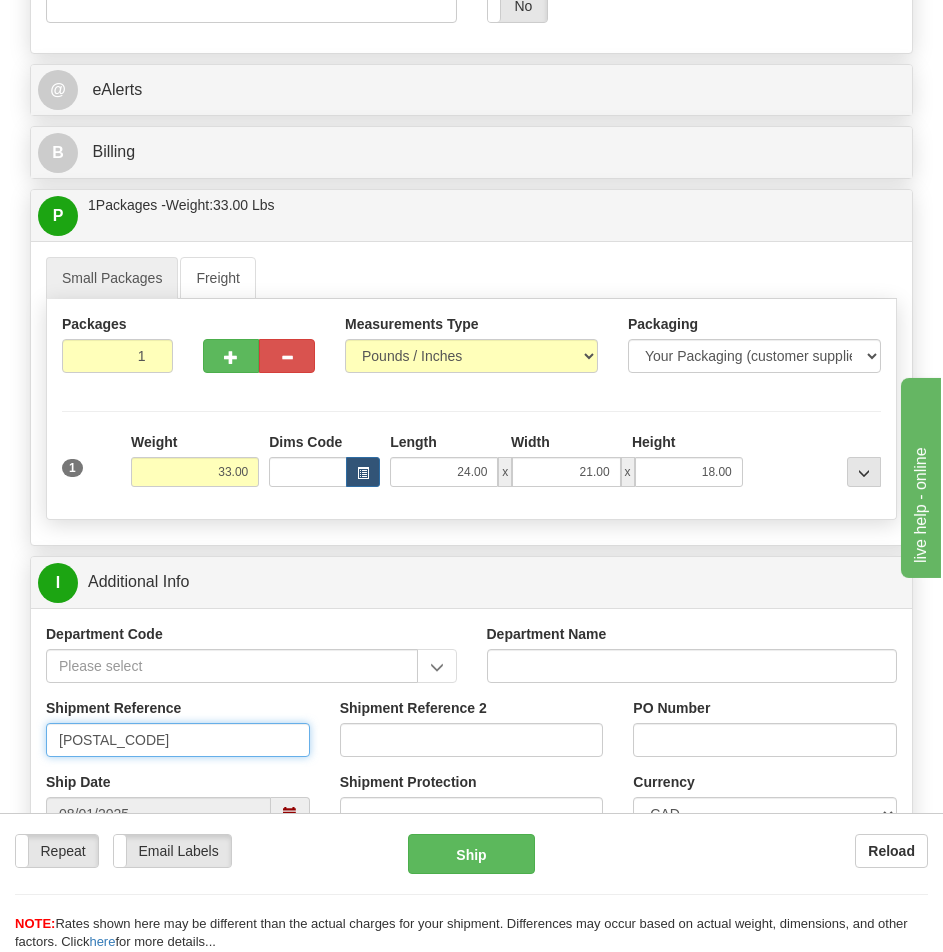 type on "S43197-28351" 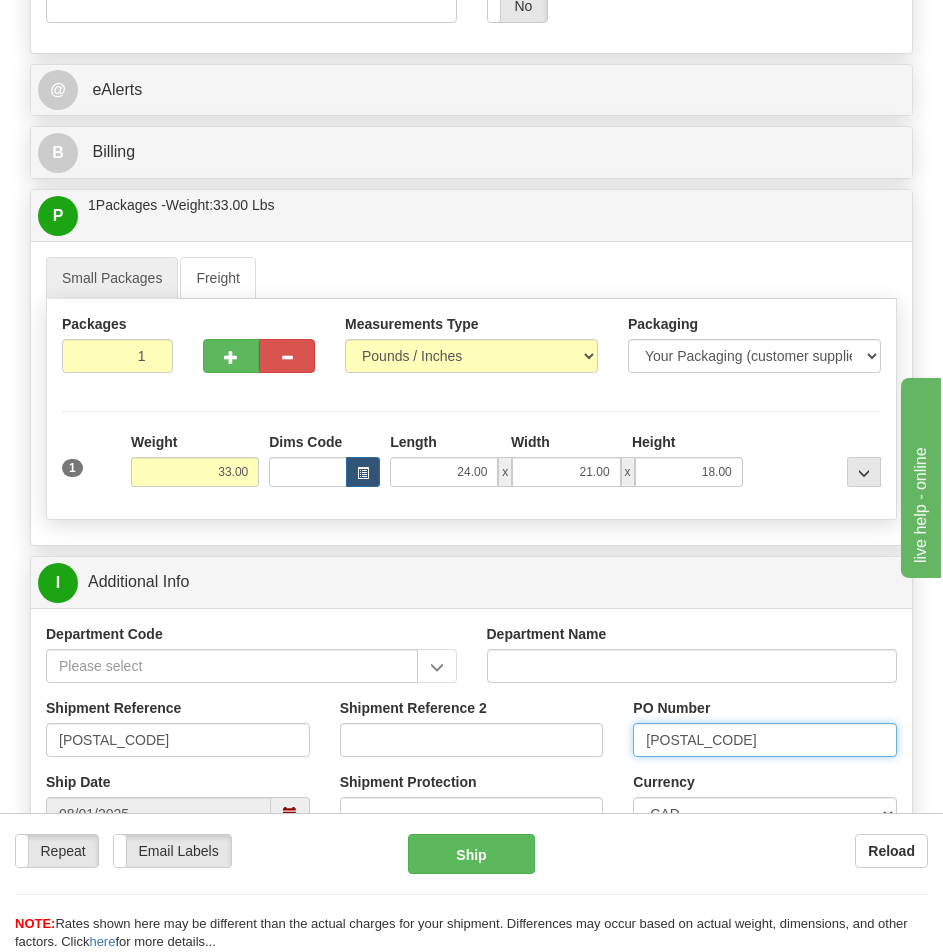 type on "25-15-003" 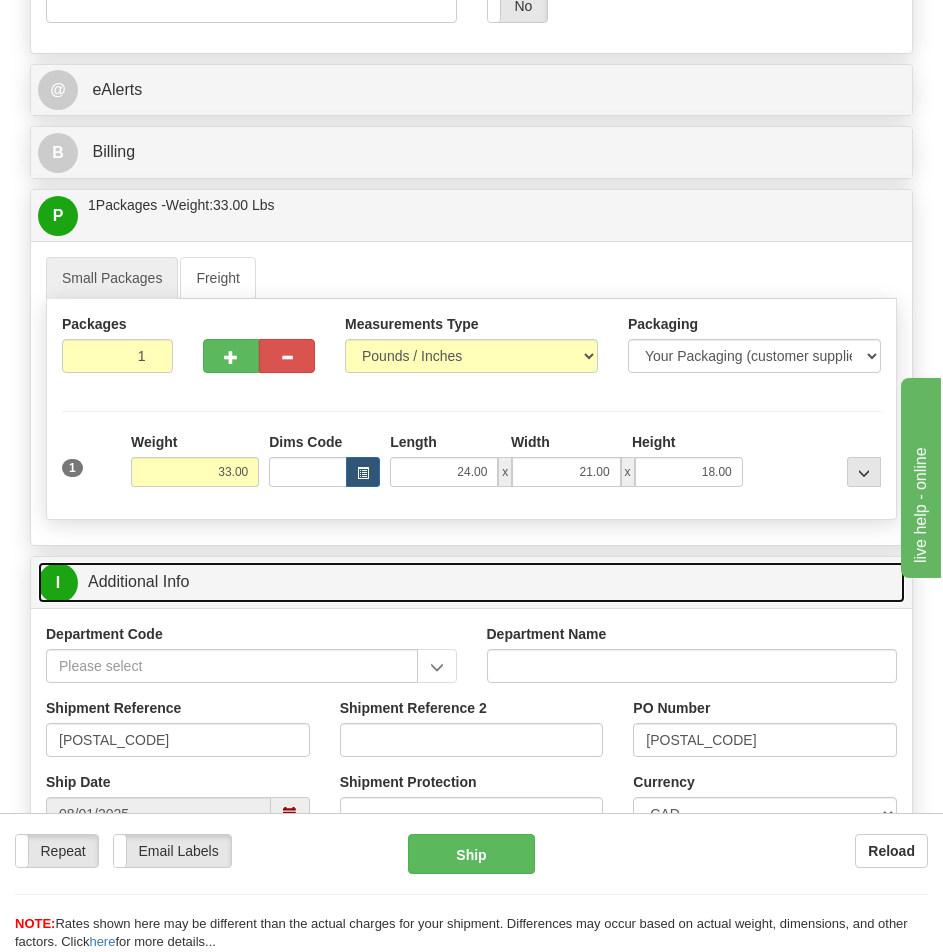 click on "I Additional Info" at bounding box center [471, 582] 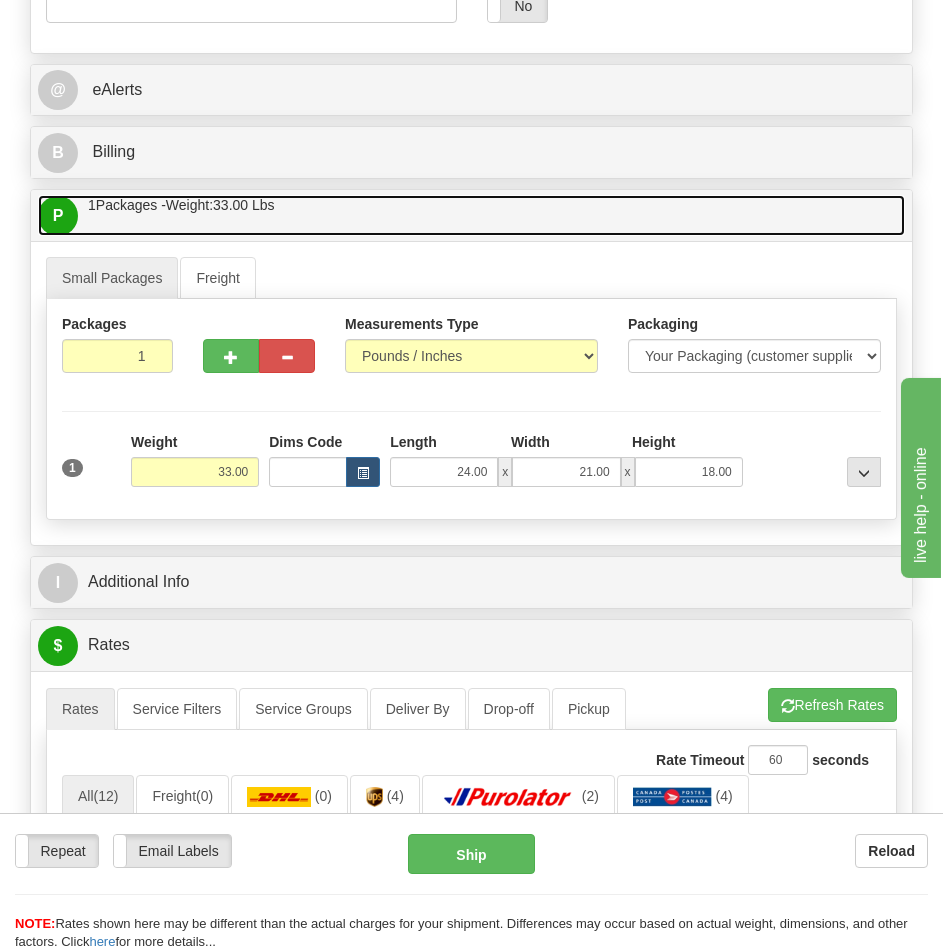 click on "P
Packages / Skids
1
Packages -
Weight:  33.00   Lbs
1
Skids -
Weight:  NaN   Lbs" at bounding box center [471, 215] 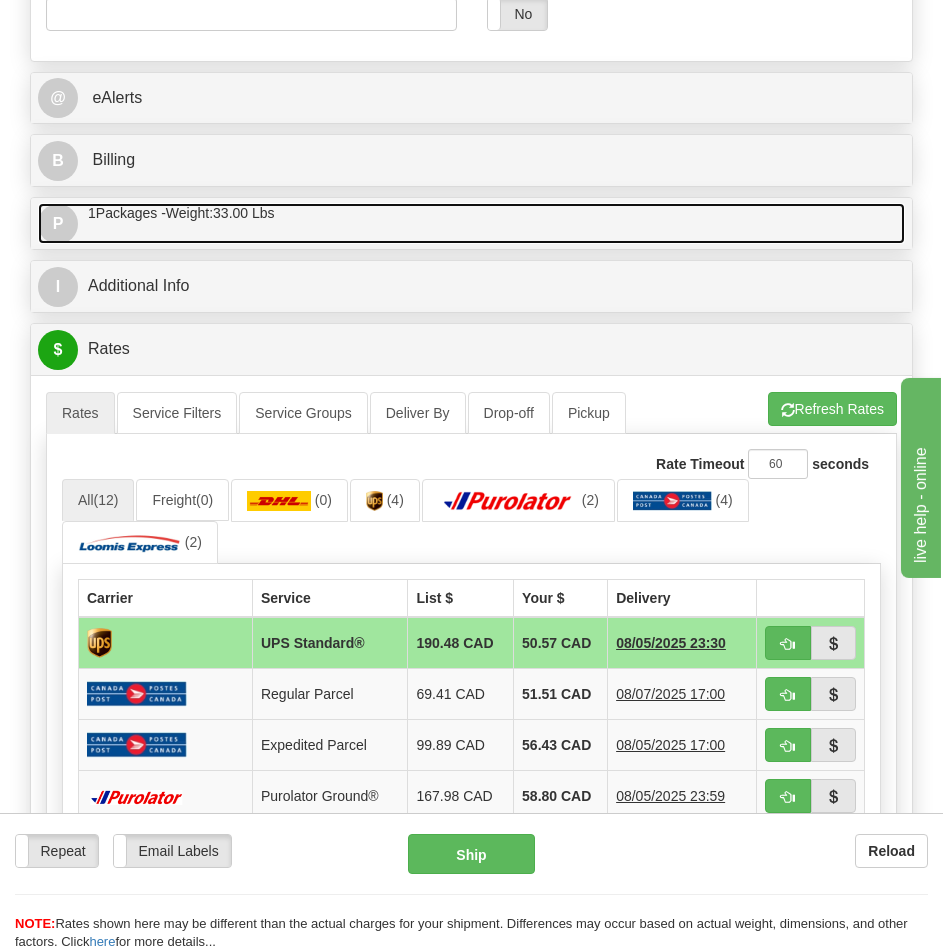 scroll, scrollTop: 1318, scrollLeft: 0, axis: vertical 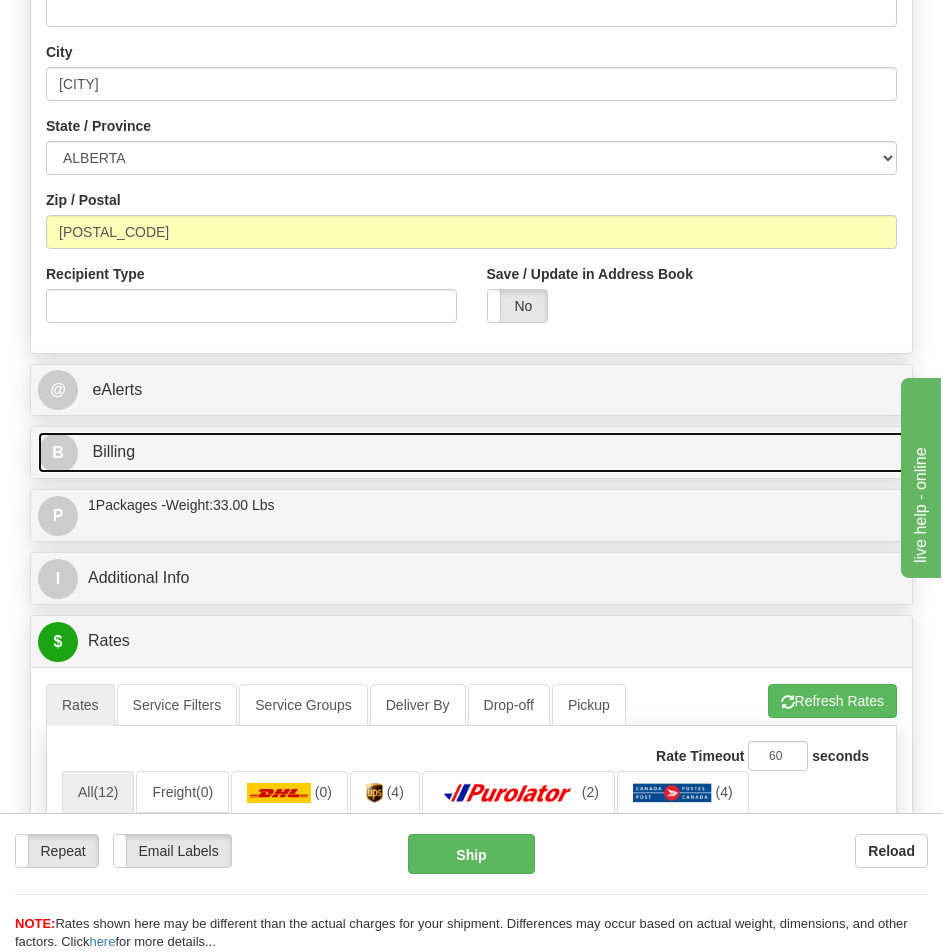 click on "B
Billing" at bounding box center (471, 452) 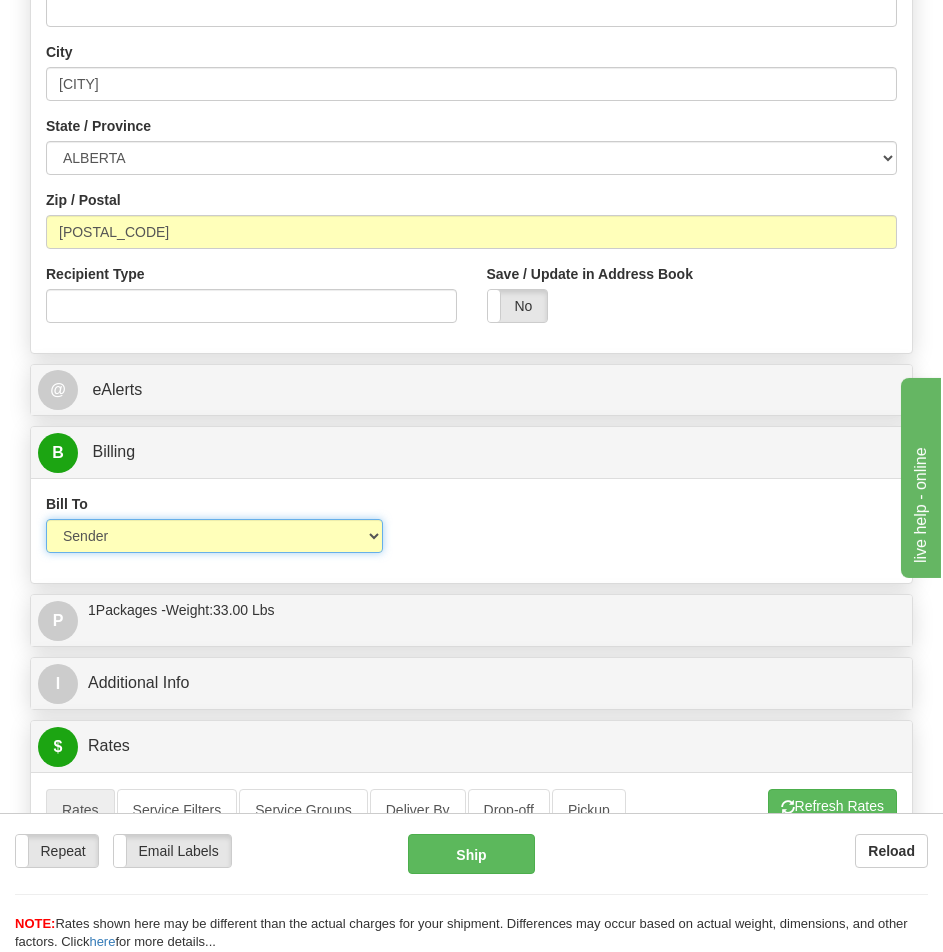 click on "Sender
Recipient
Third Party
Collect" at bounding box center [214, 536] 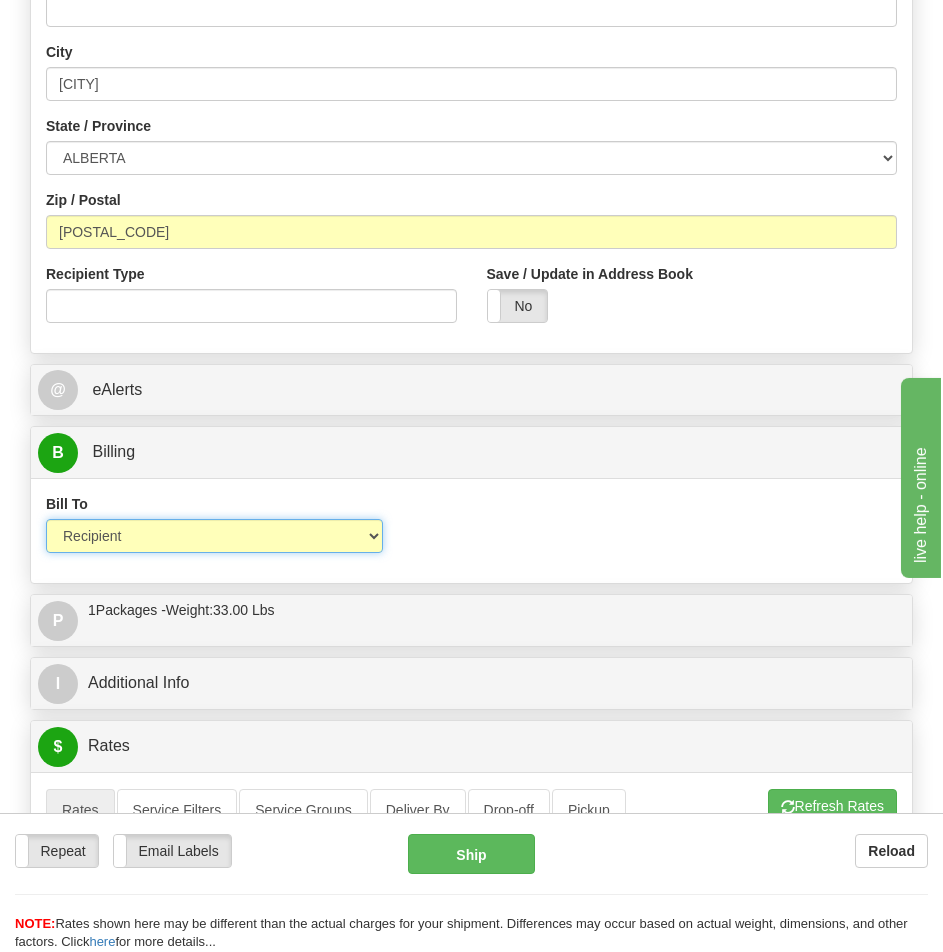 click on "Sender
Recipient
Third Party
Collect" at bounding box center [214, 536] 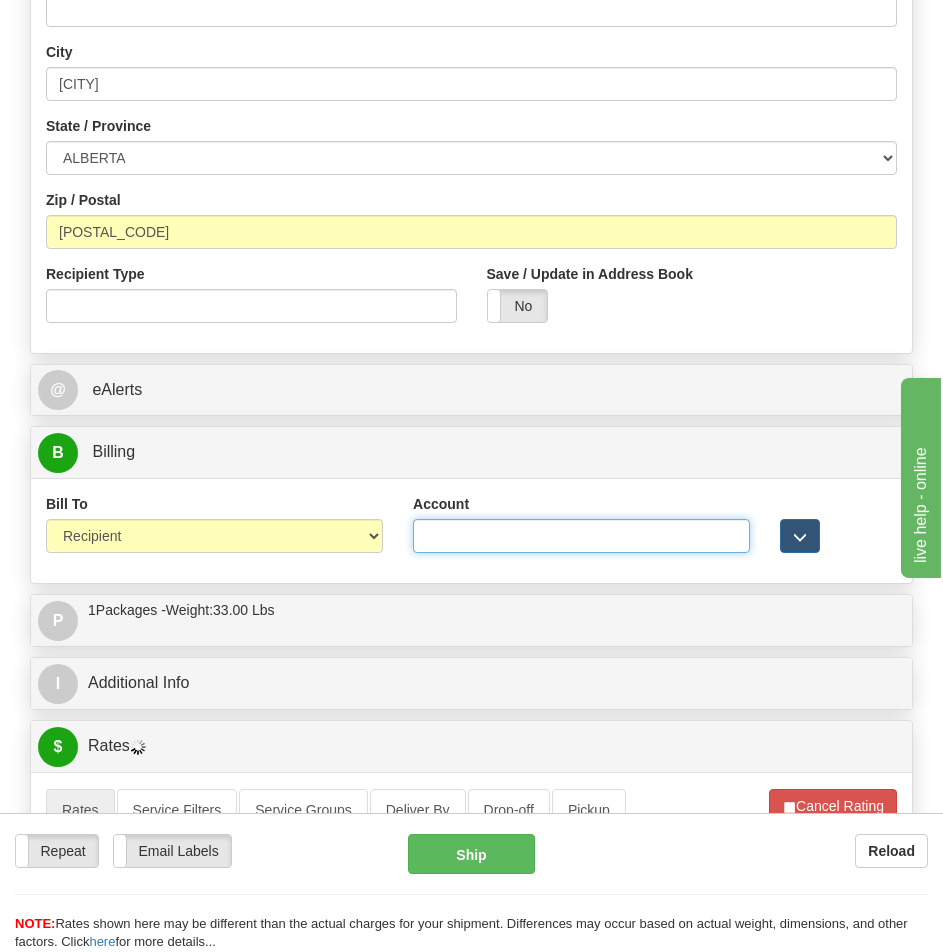 click on "Account" at bounding box center (581, 536) 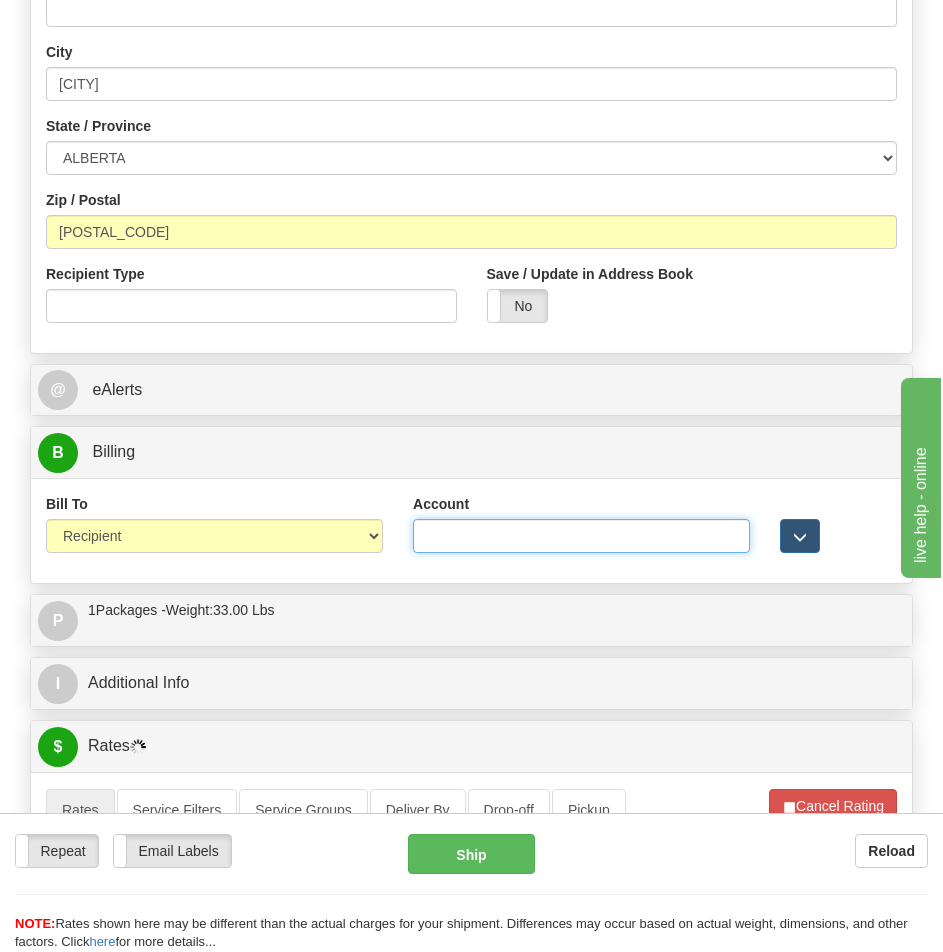 paste on "3519988" 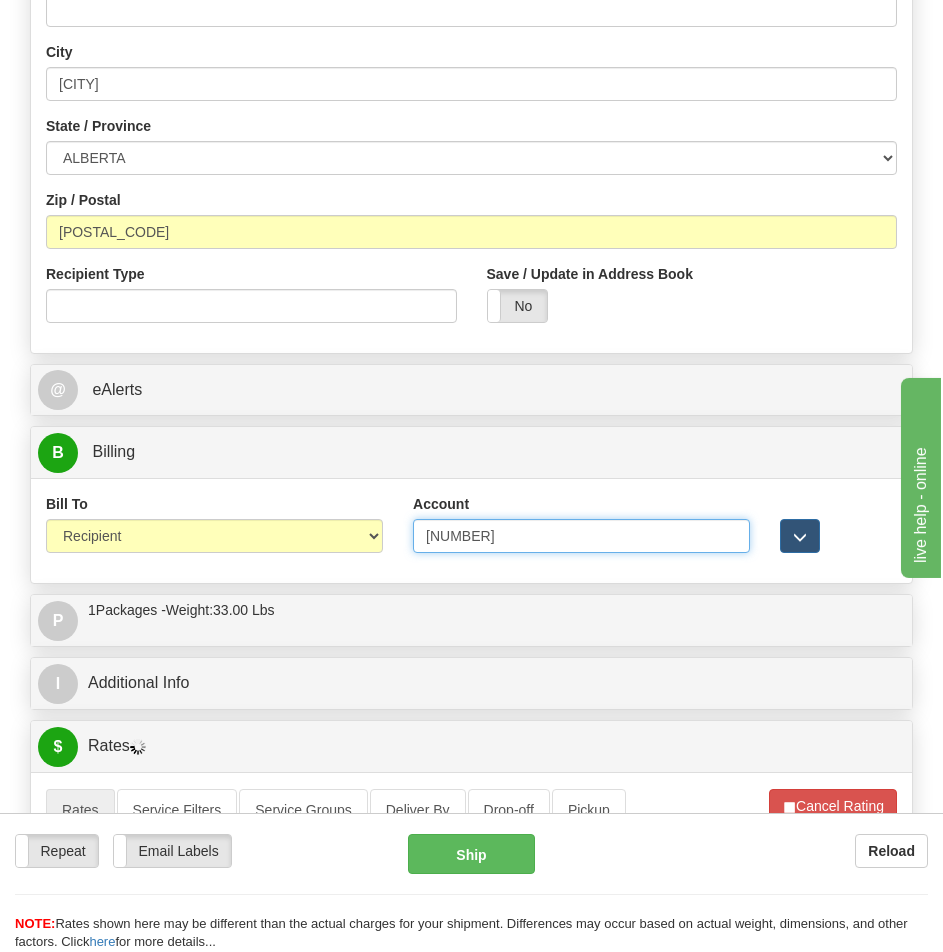 type on "3519988" 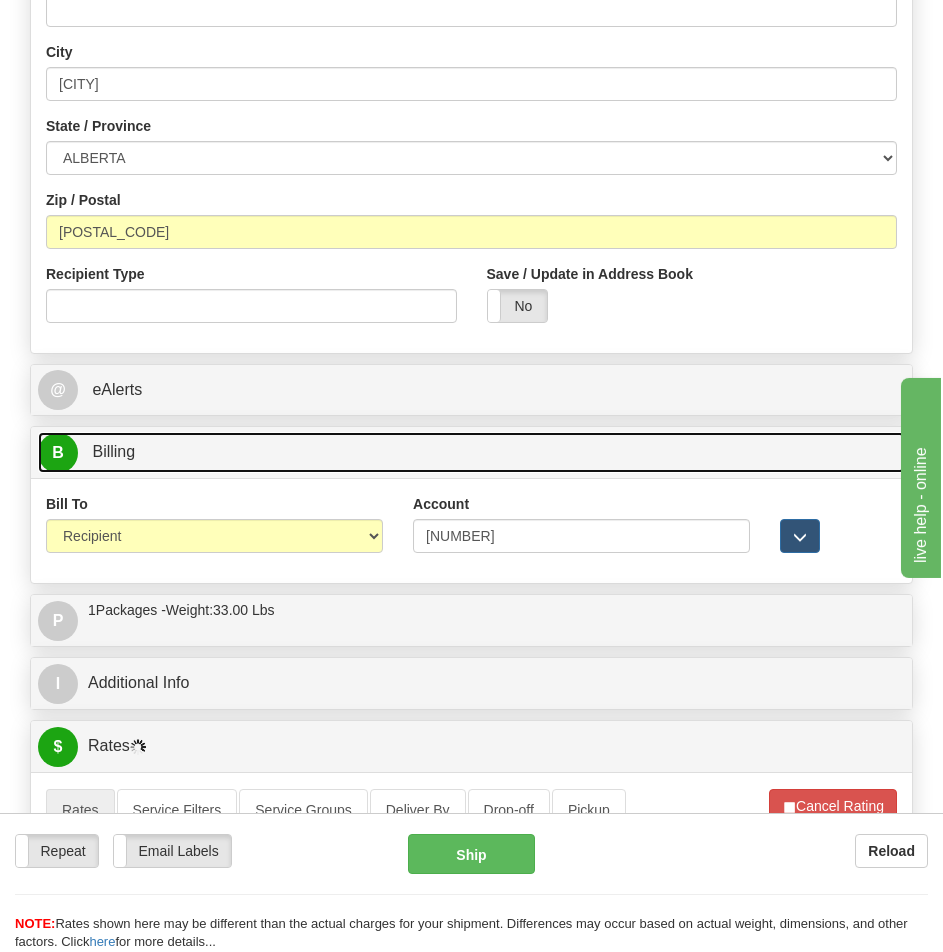click on "B
Billing" at bounding box center [471, 452] 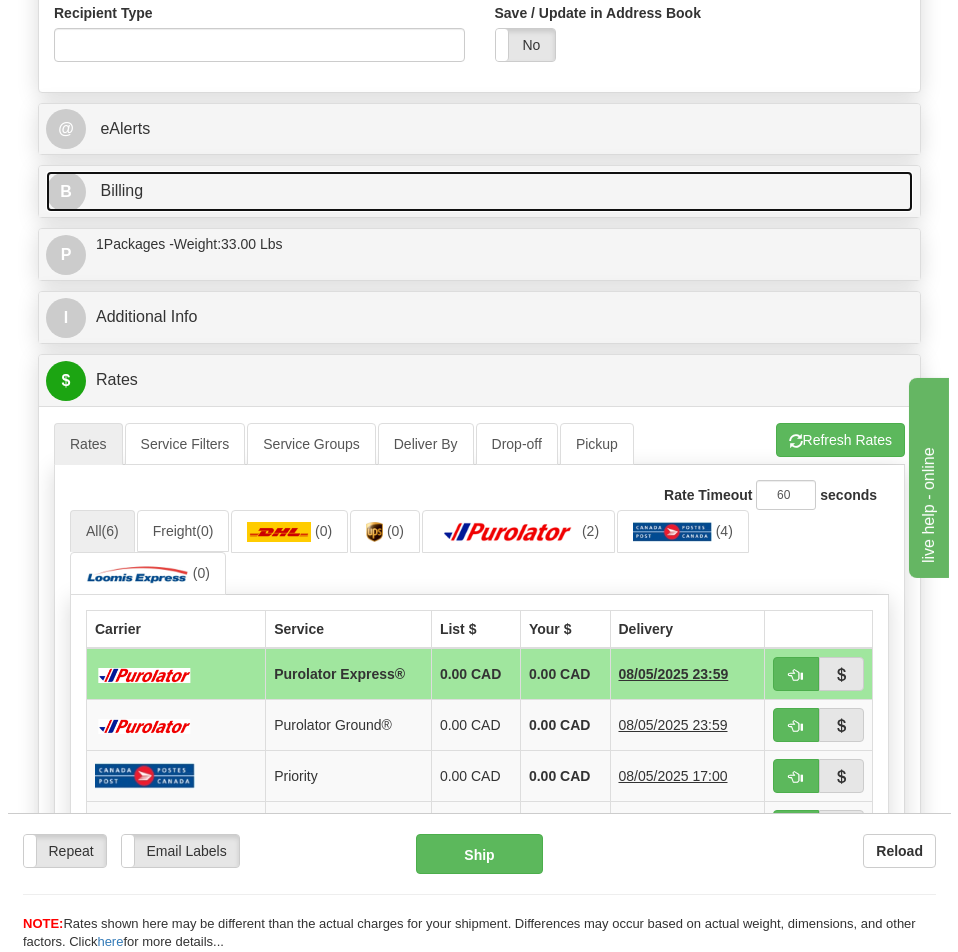 scroll, scrollTop: 1418, scrollLeft: 0, axis: vertical 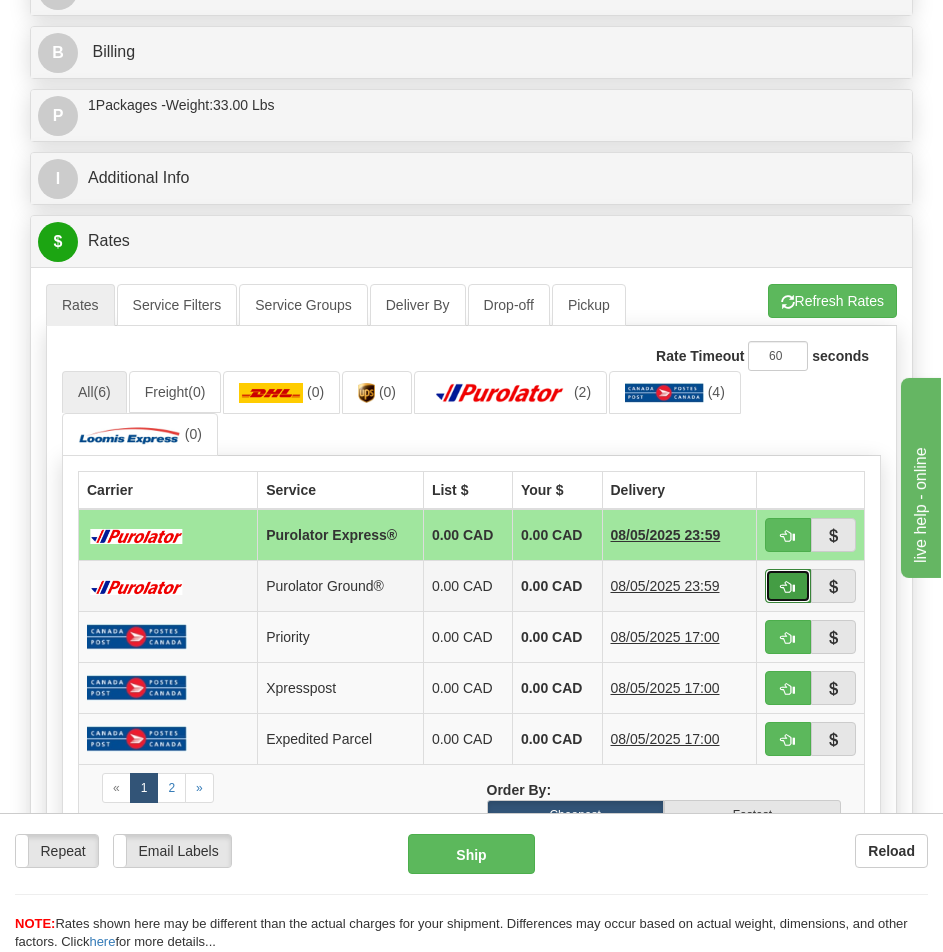 click at bounding box center [788, 587] 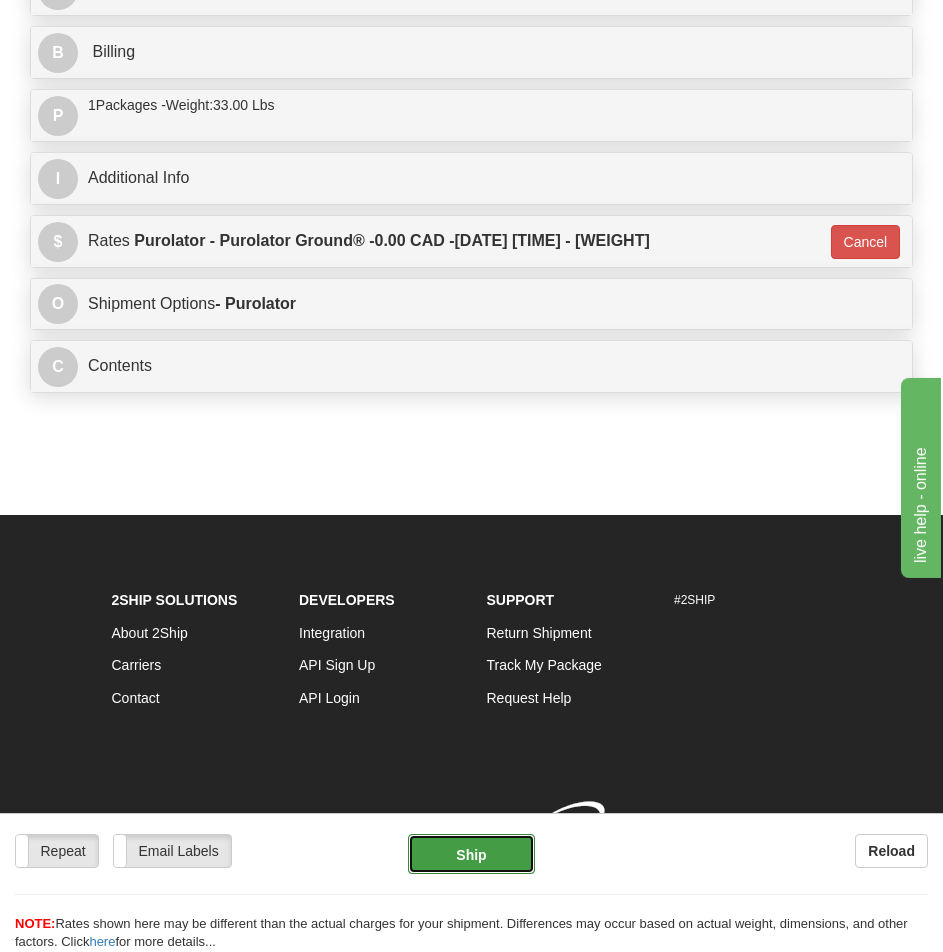 click on "Ship" at bounding box center (471, 854) 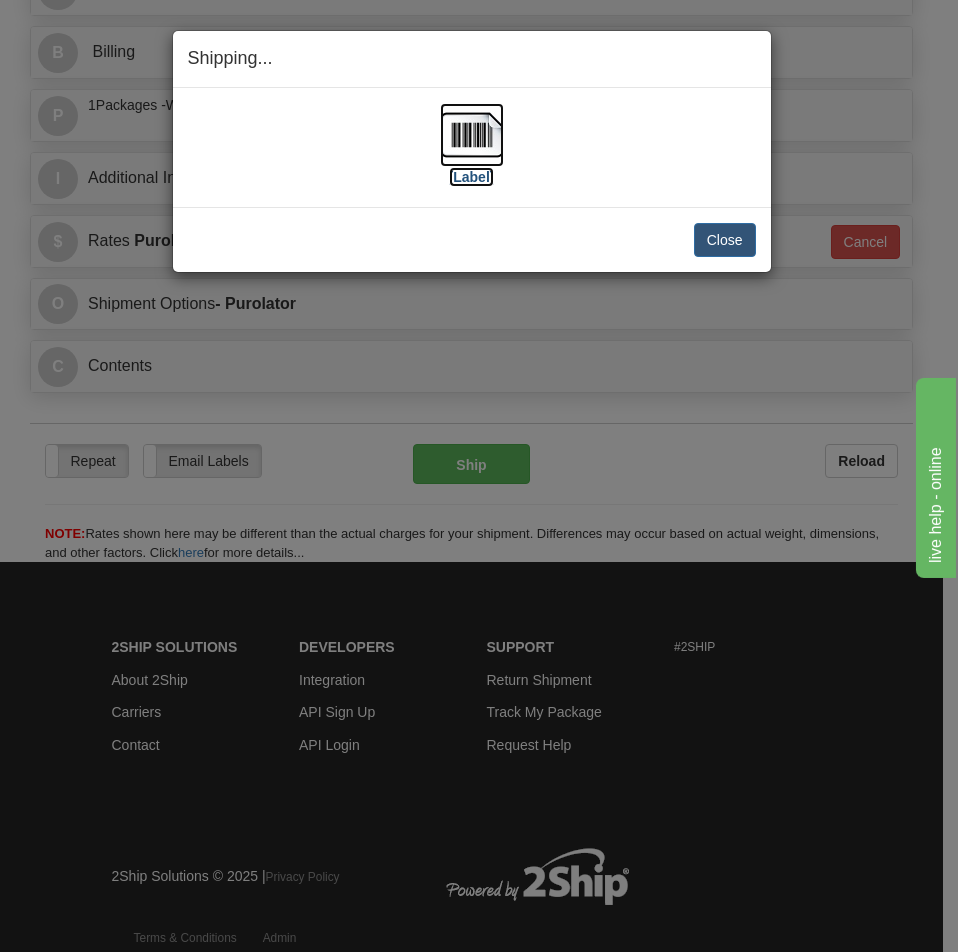 click at bounding box center [472, 135] 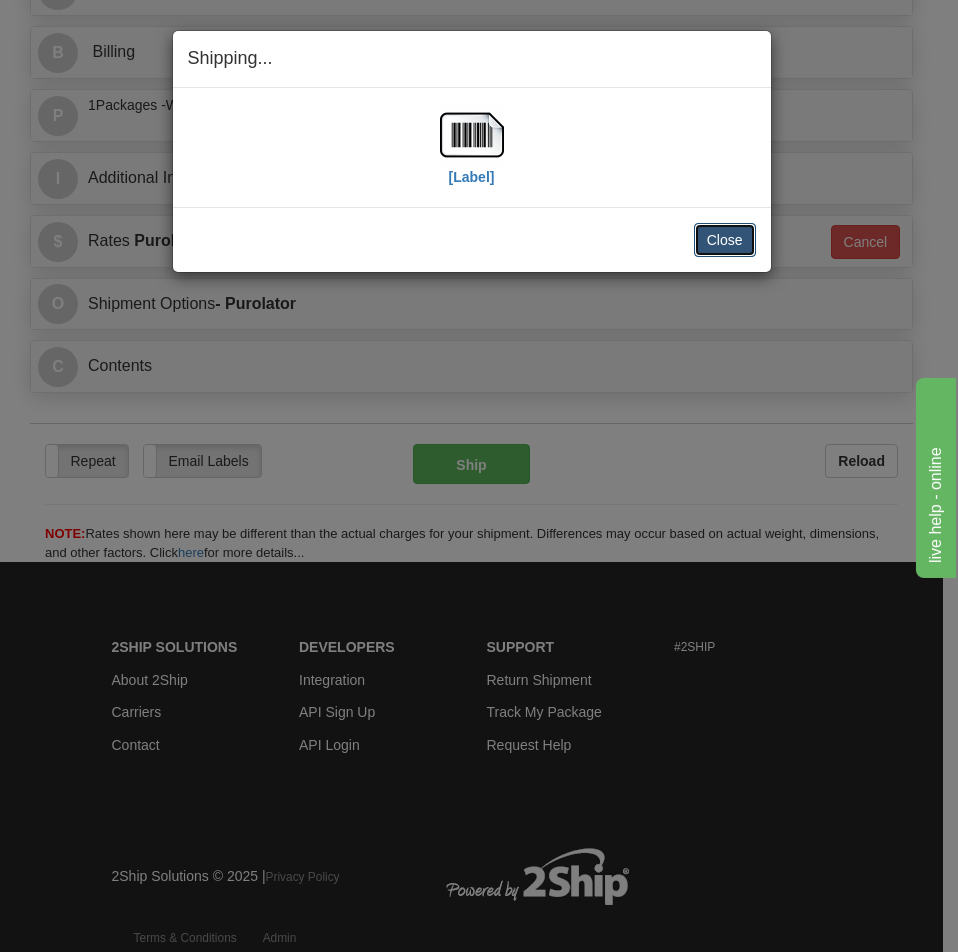 click on "Close" at bounding box center [725, 240] 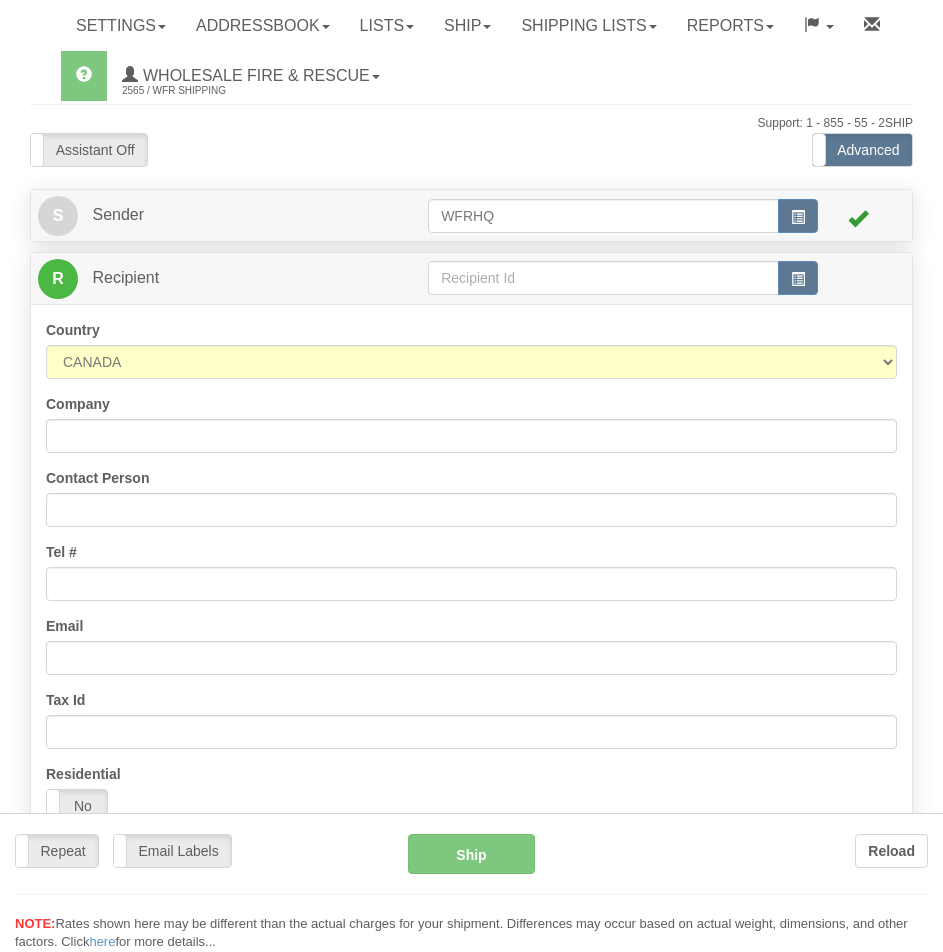 scroll, scrollTop: 0, scrollLeft: 0, axis: both 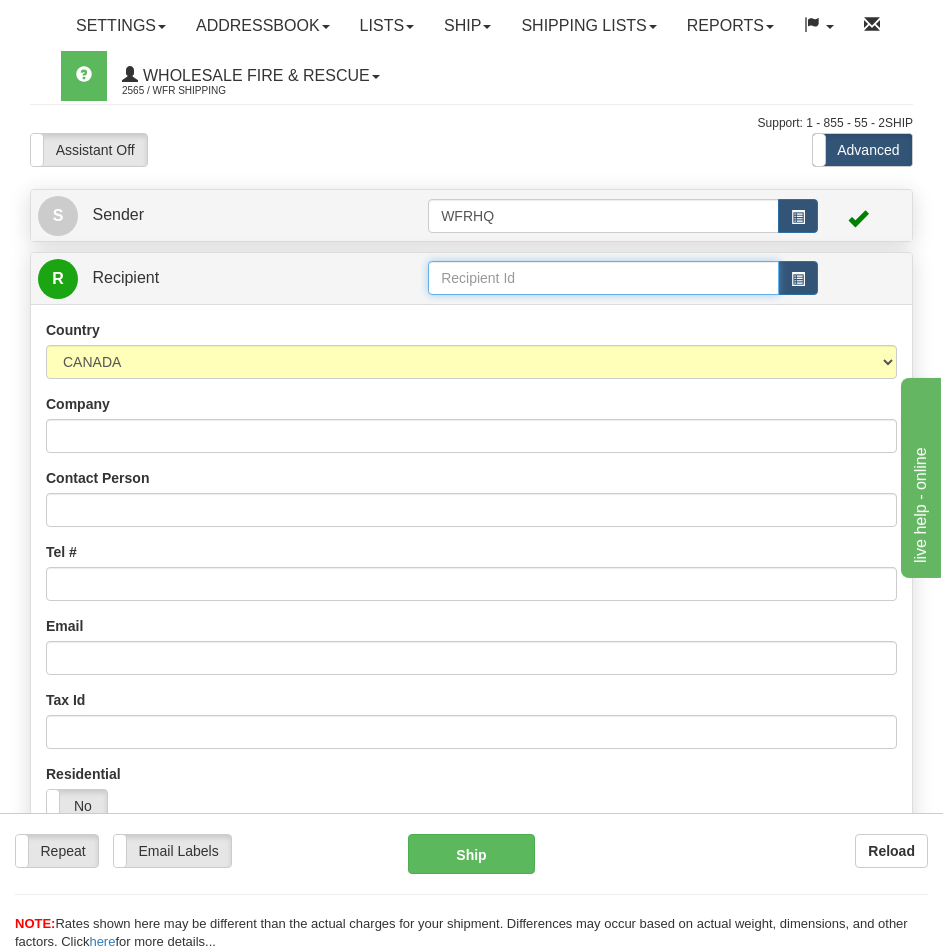 click at bounding box center (603, 278) 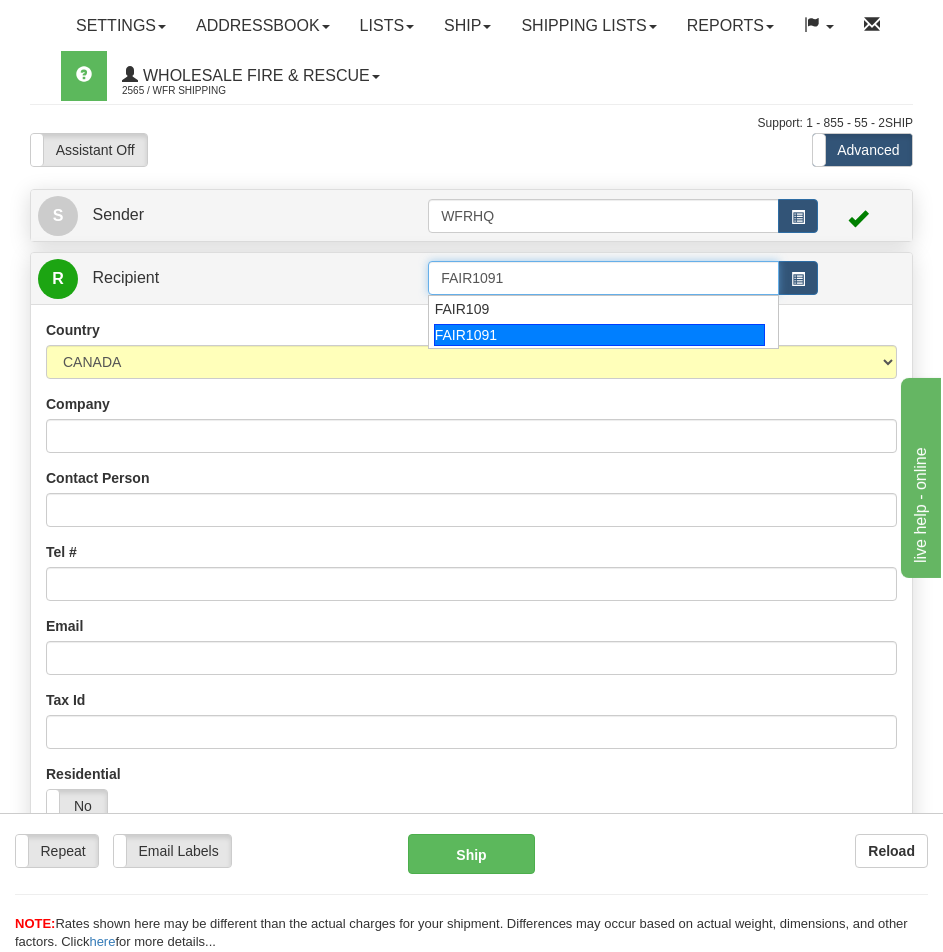 type on "FAIR1091" 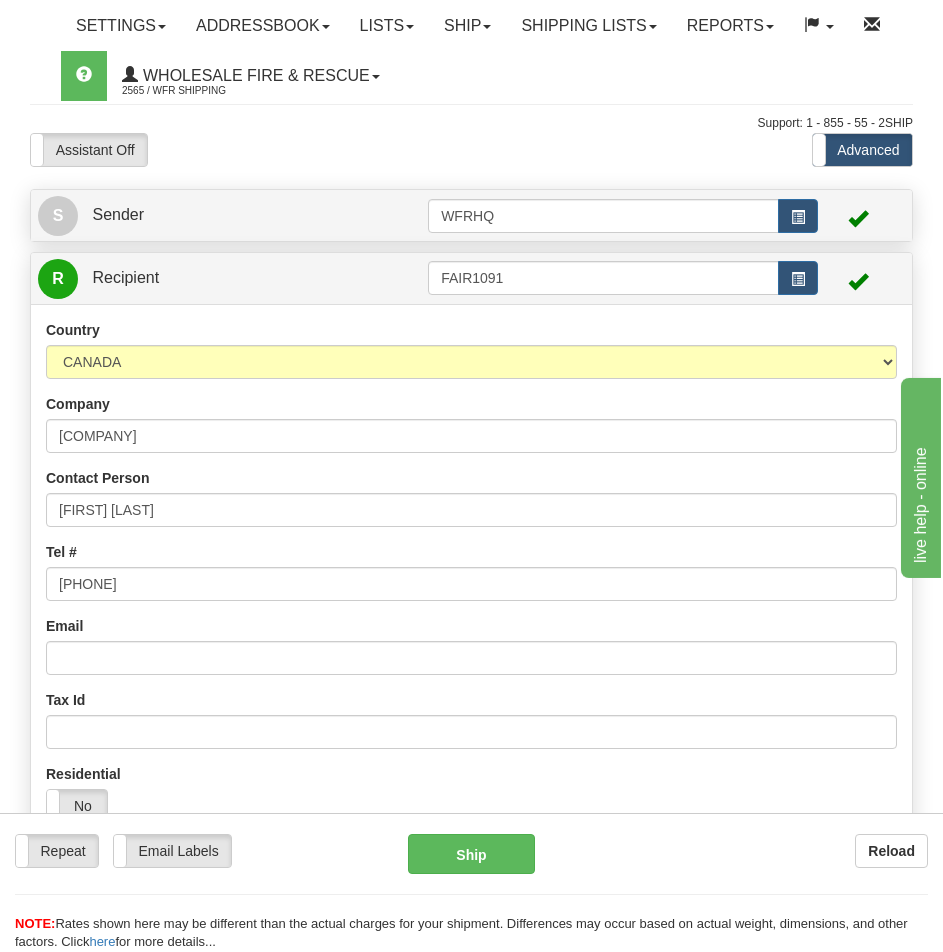 scroll, scrollTop: 1318, scrollLeft: 0, axis: vertical 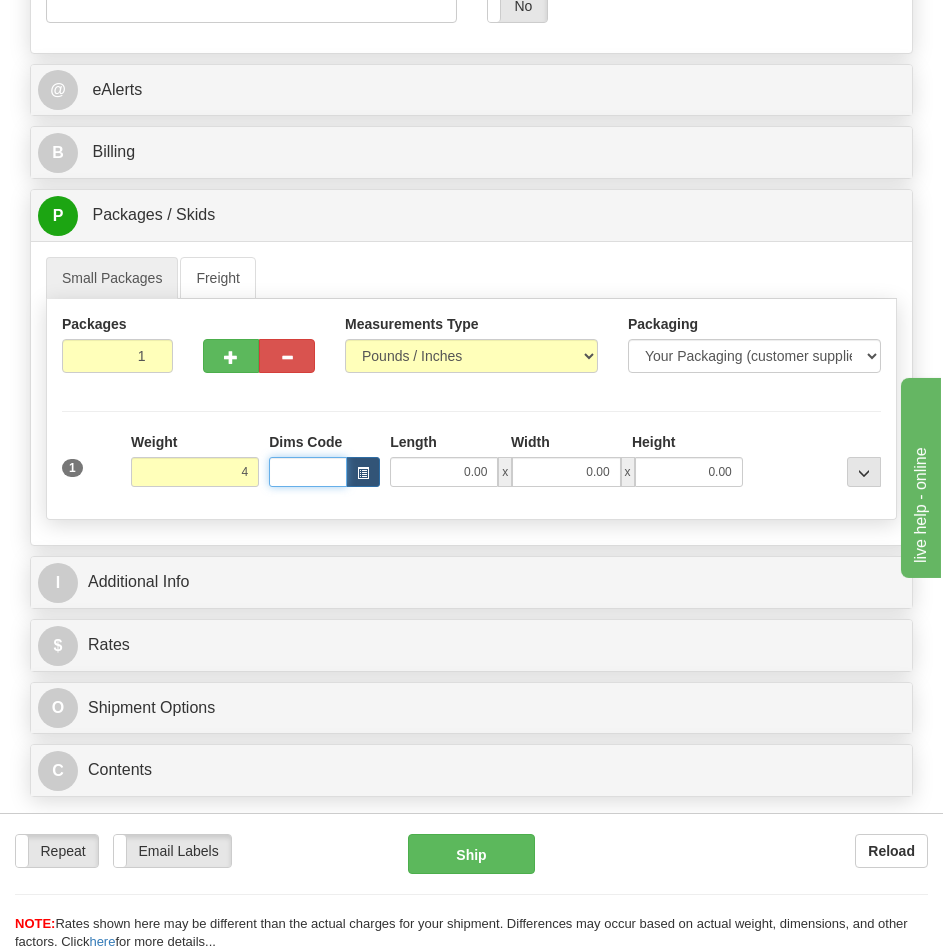 type on "4.00" 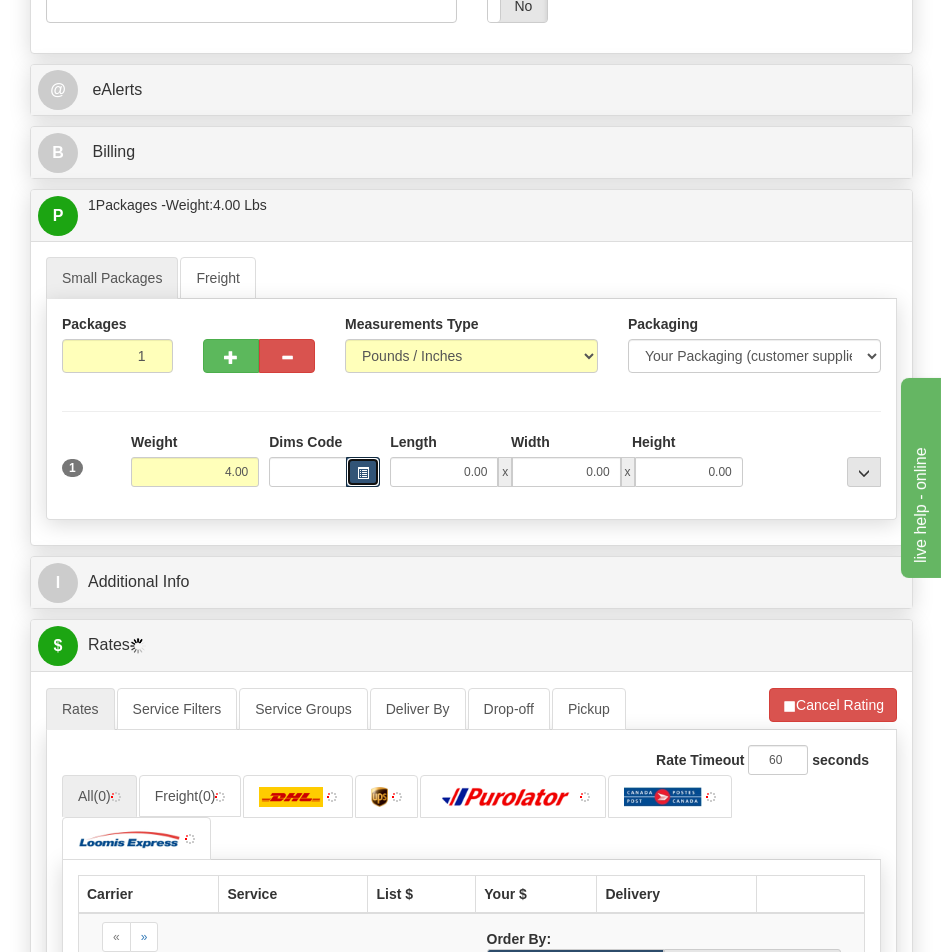 type 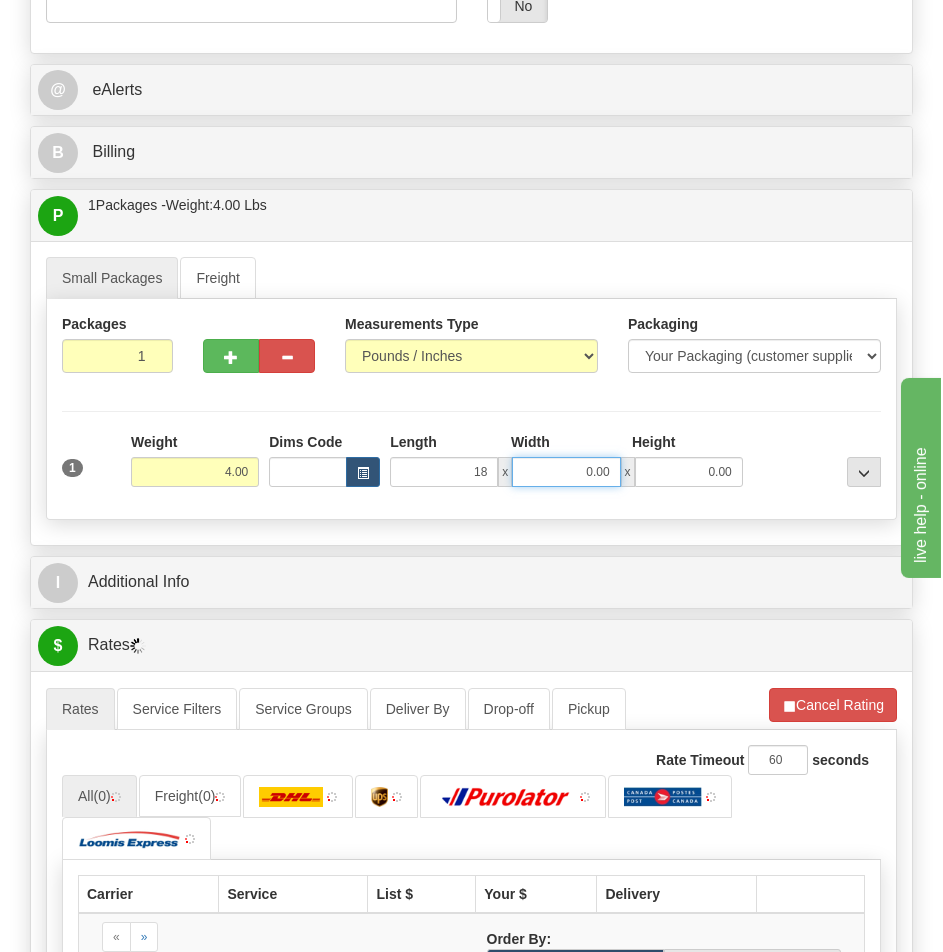 type on "18.00" 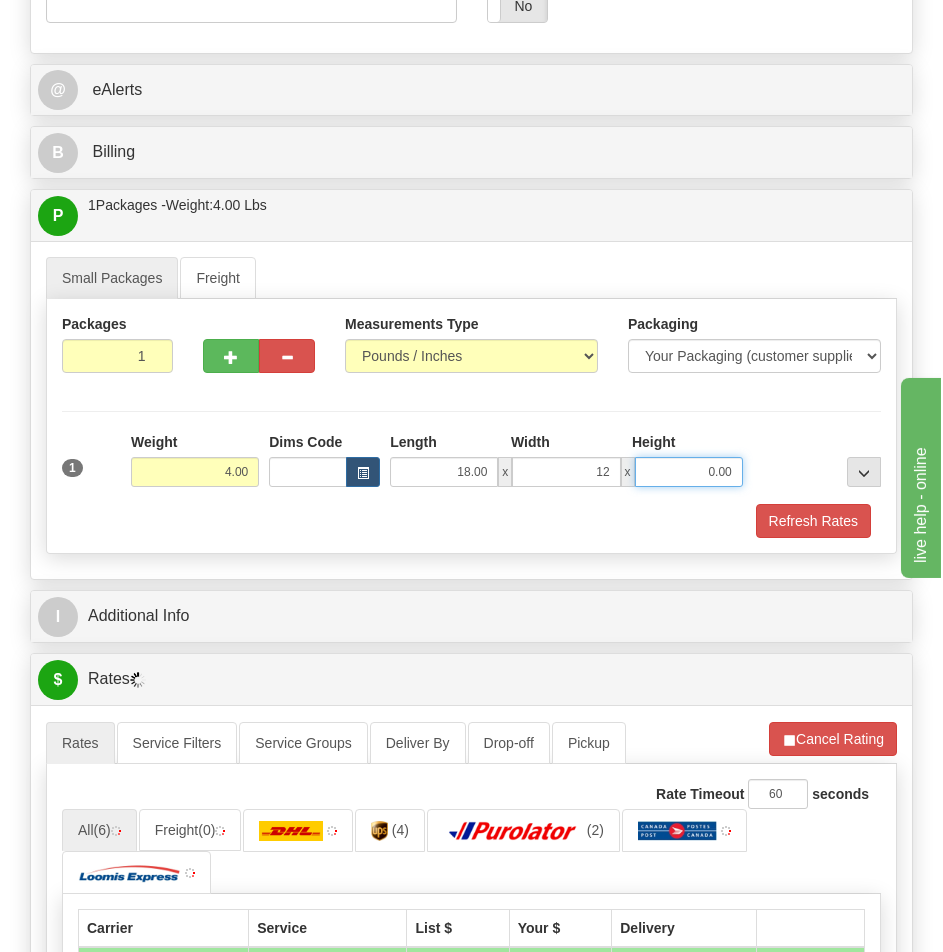 type on "12.00" 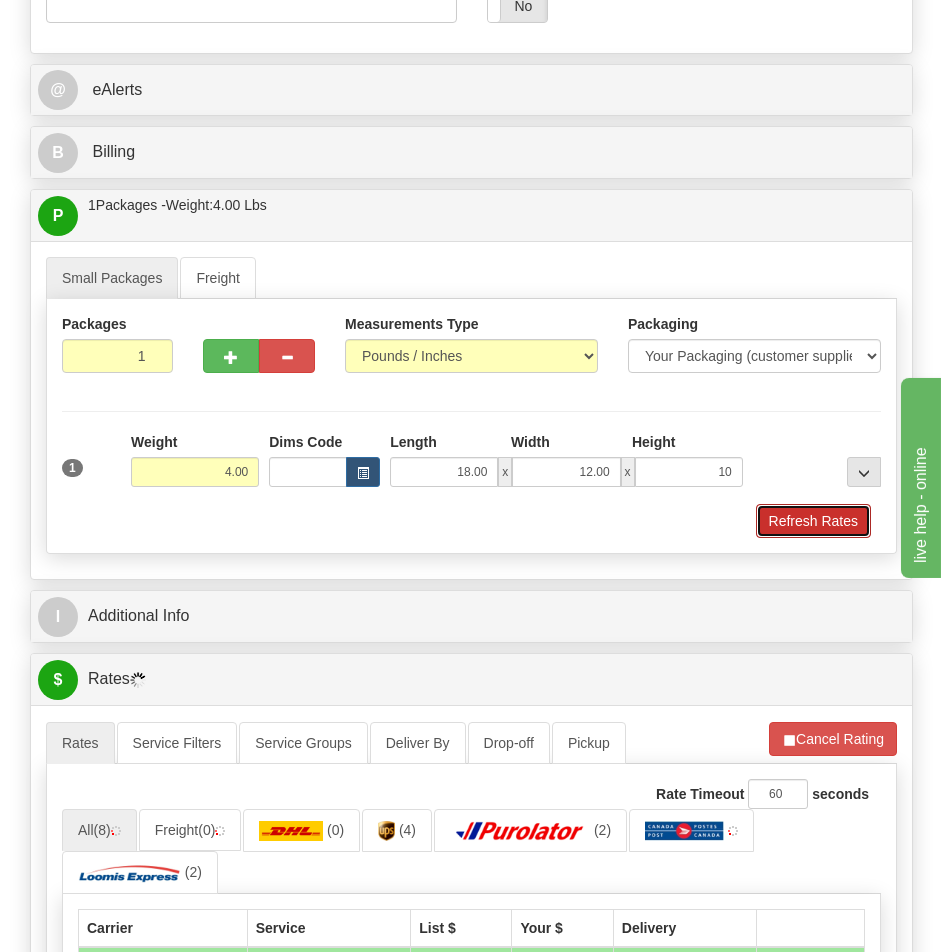 click on "Refresh Rates" at bounding box center [813, 521] 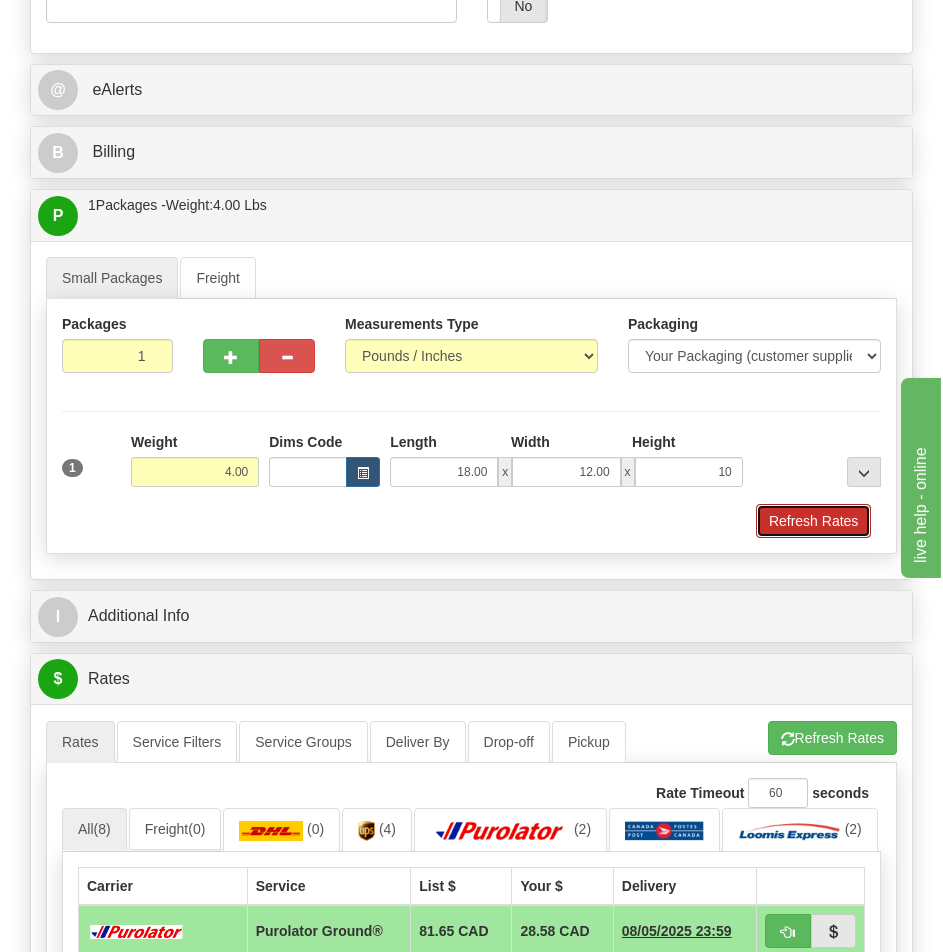 type on "10.00" 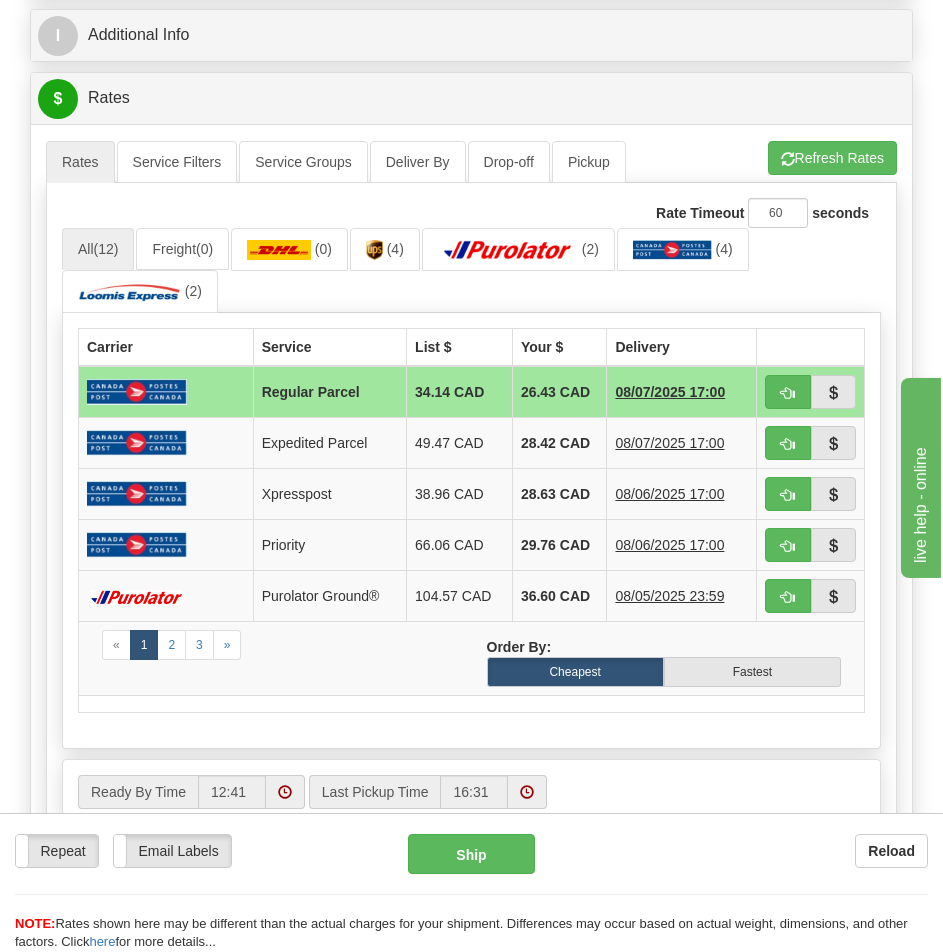 scroll, scrollTop: 1918, scrollLeft: 0, axis: vertical 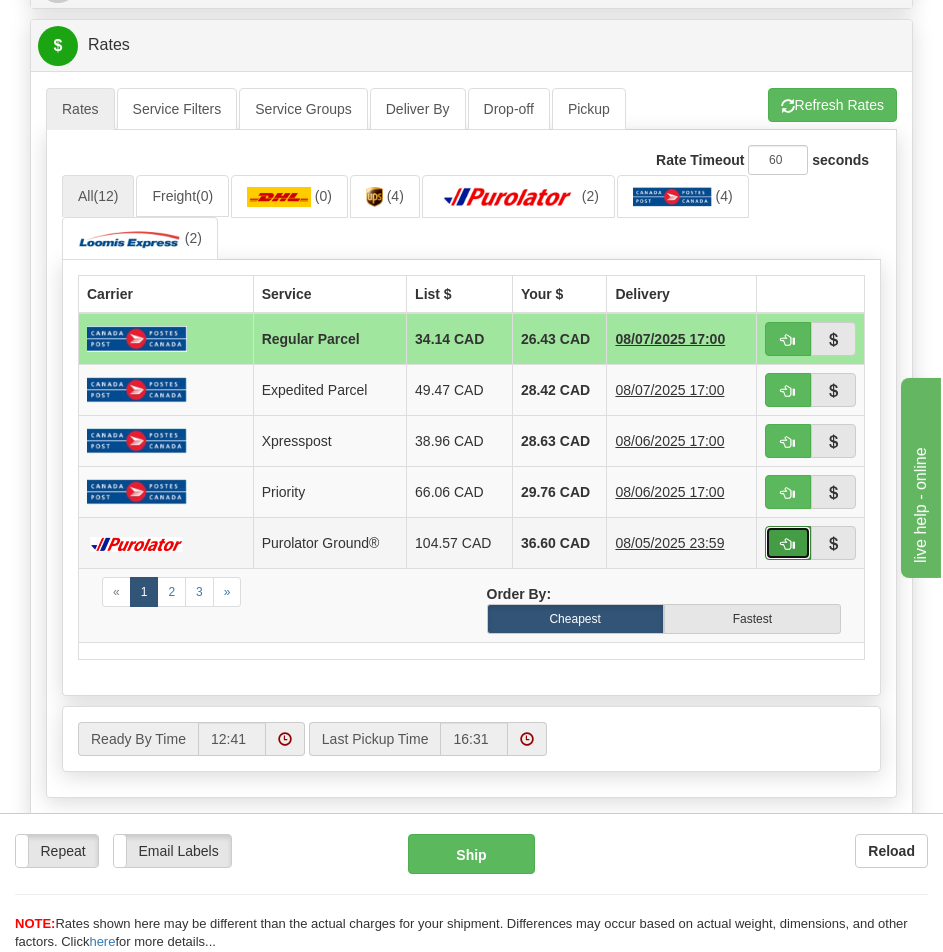 click at bounding box center (788, 544) 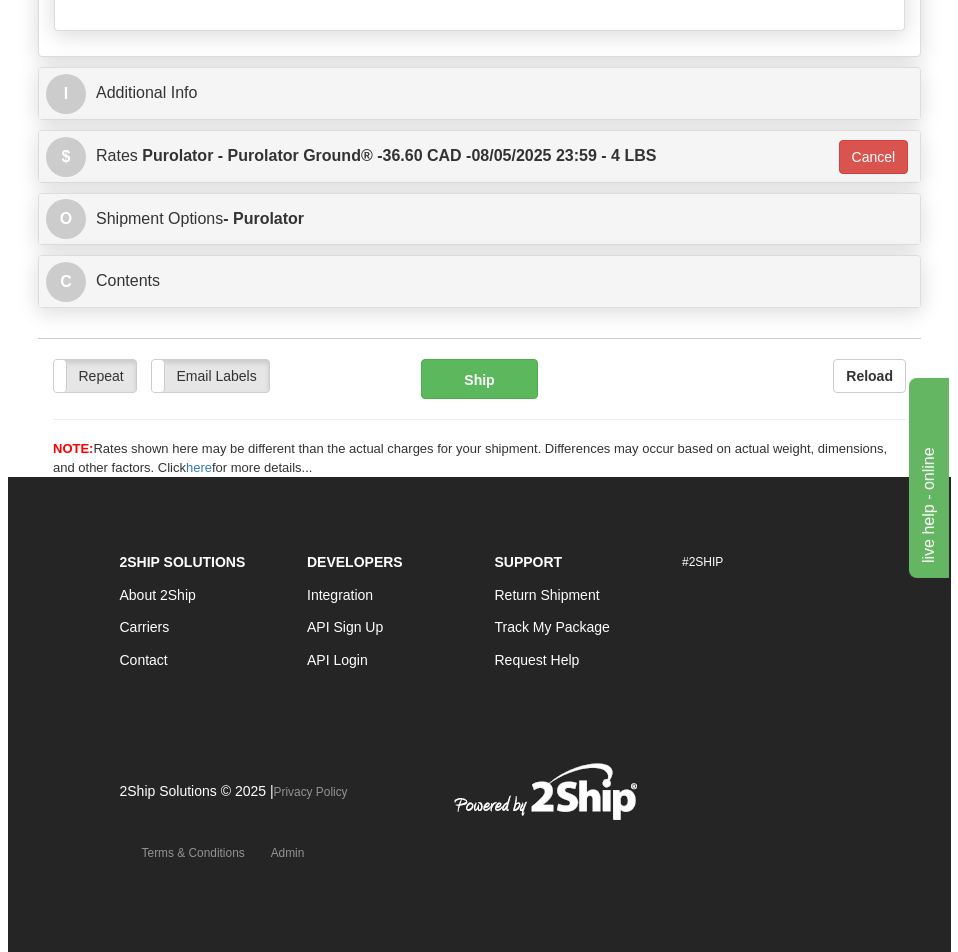scroll, scrollTop: 1808, scrollLeft: 0, axis: vertical 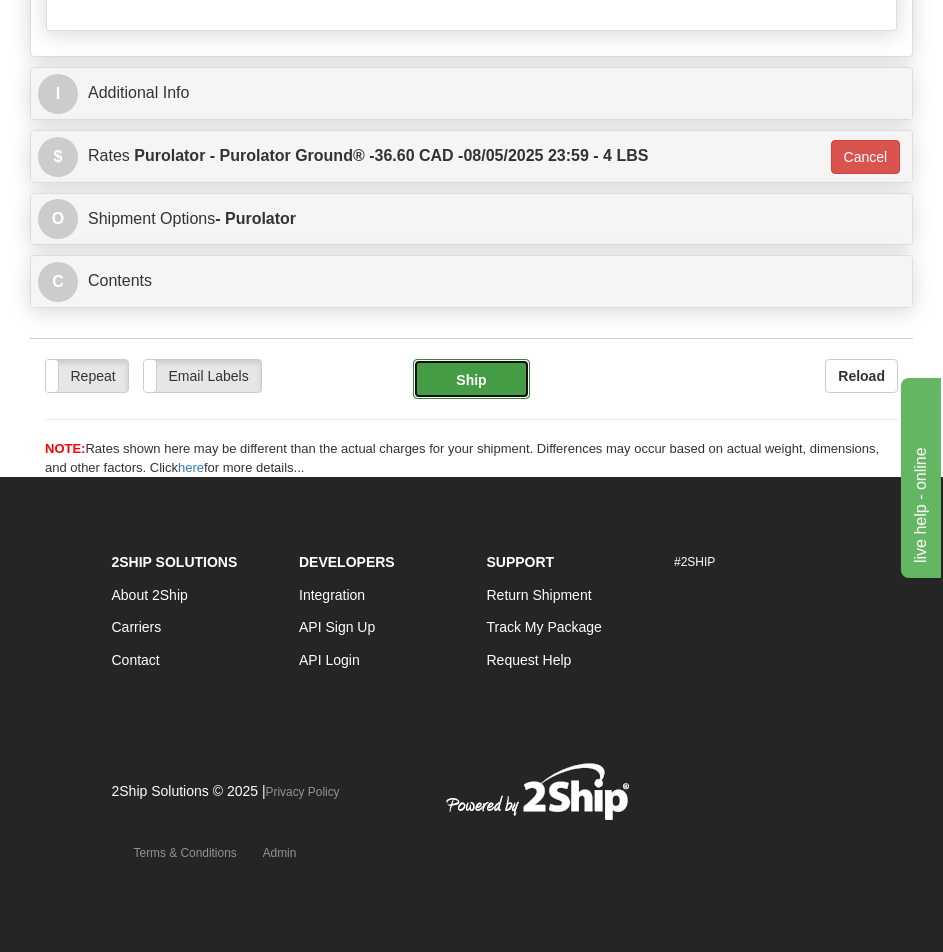 click on "Ship" at bounding box center [471, 379] 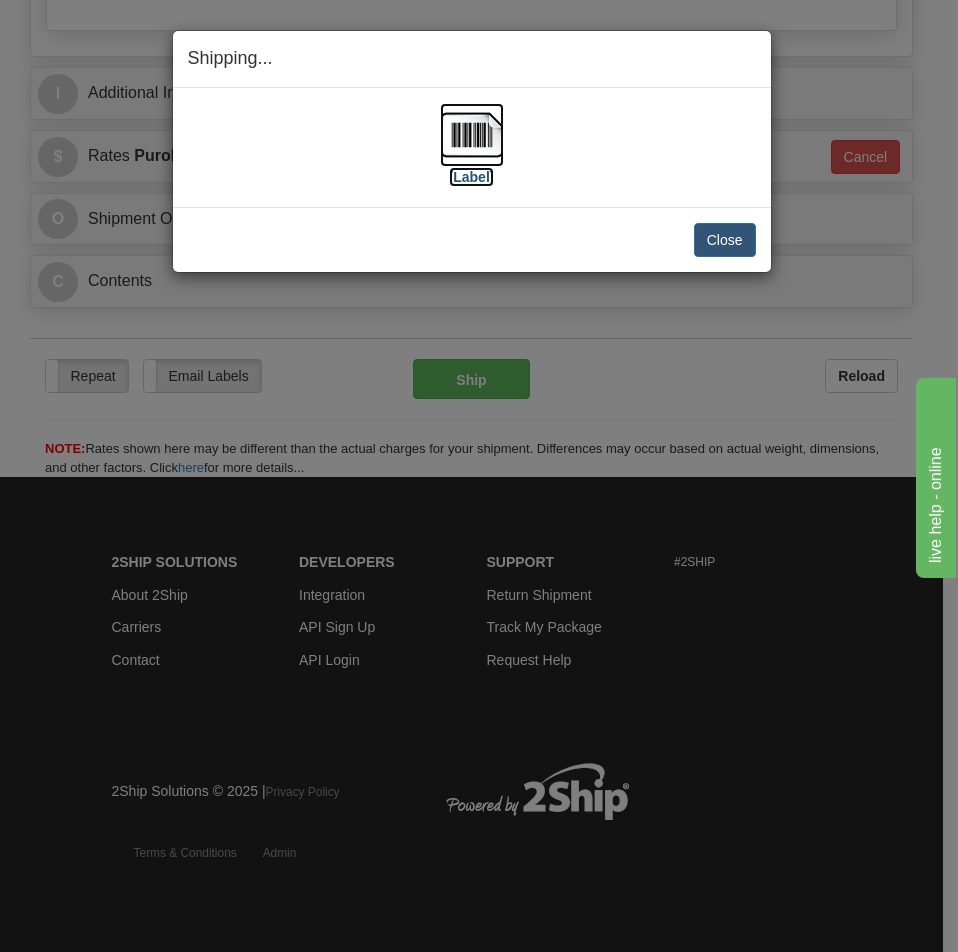 click at bounding box center [472, 135] 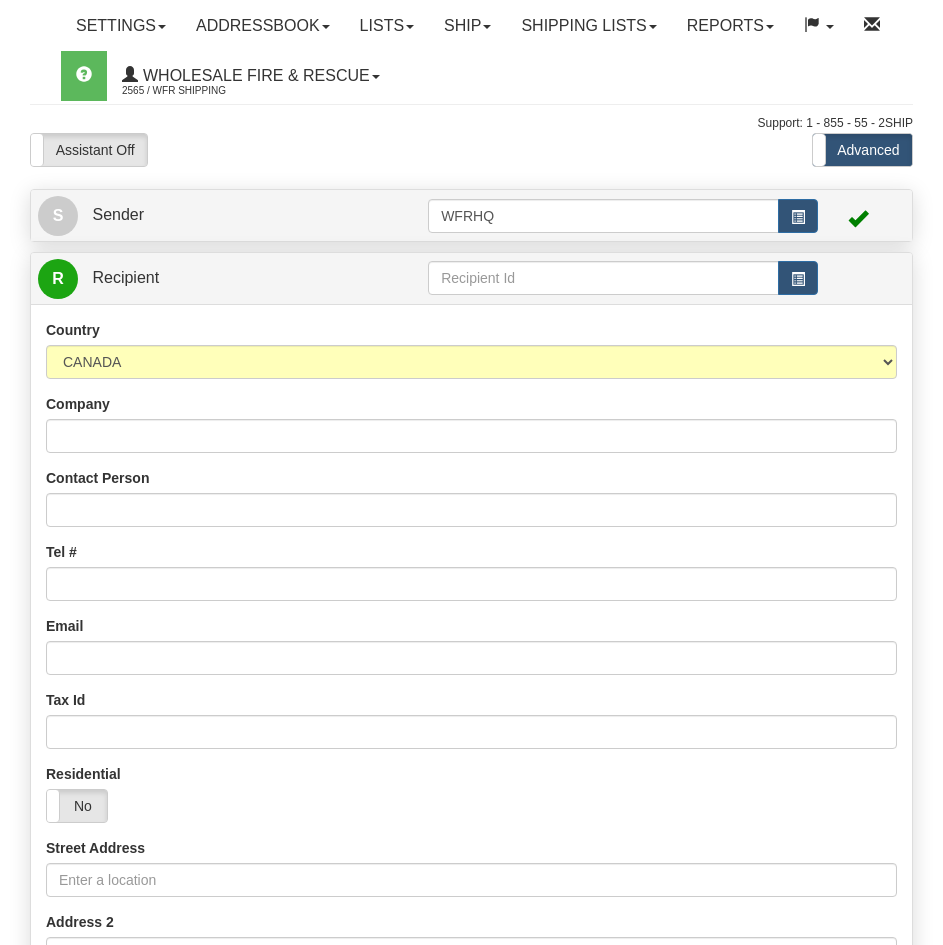scroll, scrollTop: 1768, scrollLeft: 0, axis: vertical 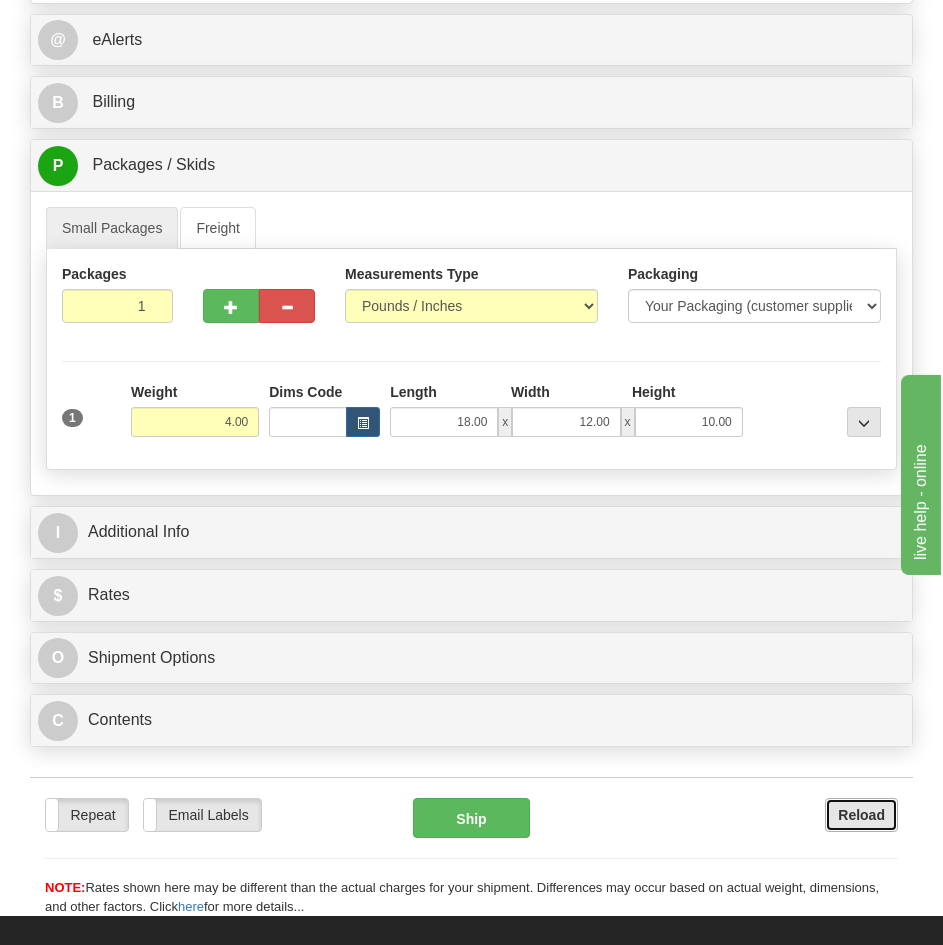 click on "Reload" at bounding box center [861, 815] 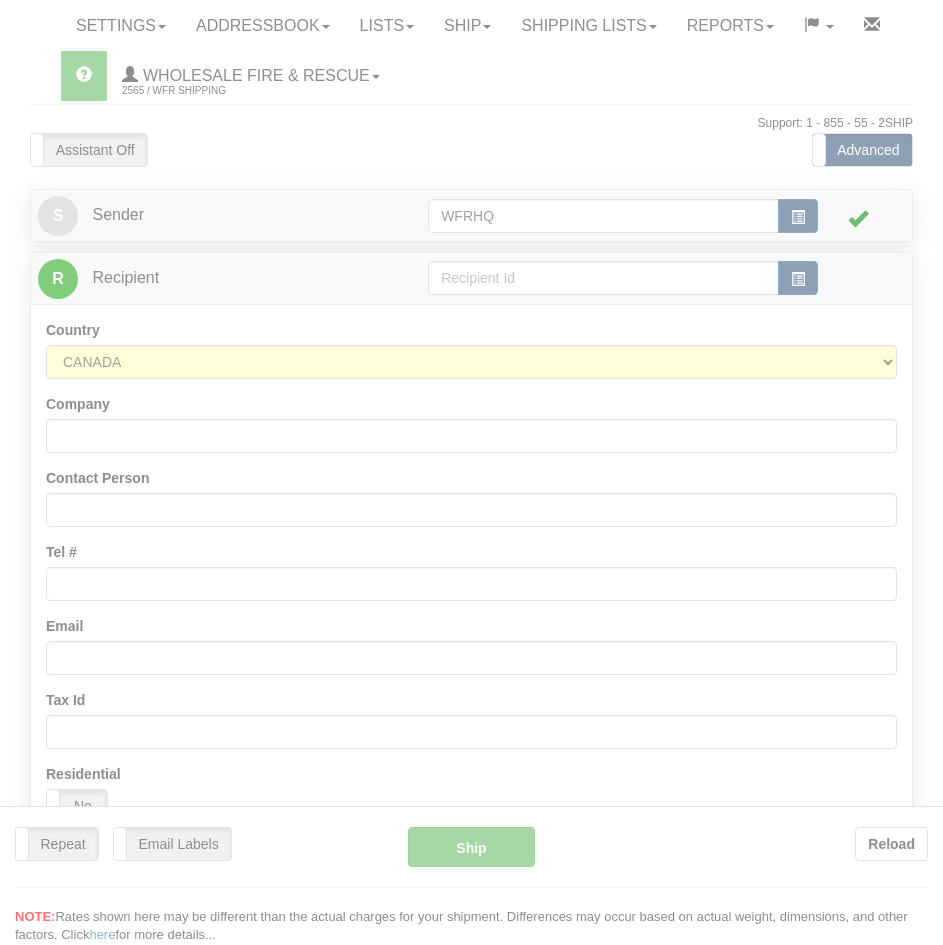 scroll, scrollTop: 0, scrollLeft: 0, axis: both 